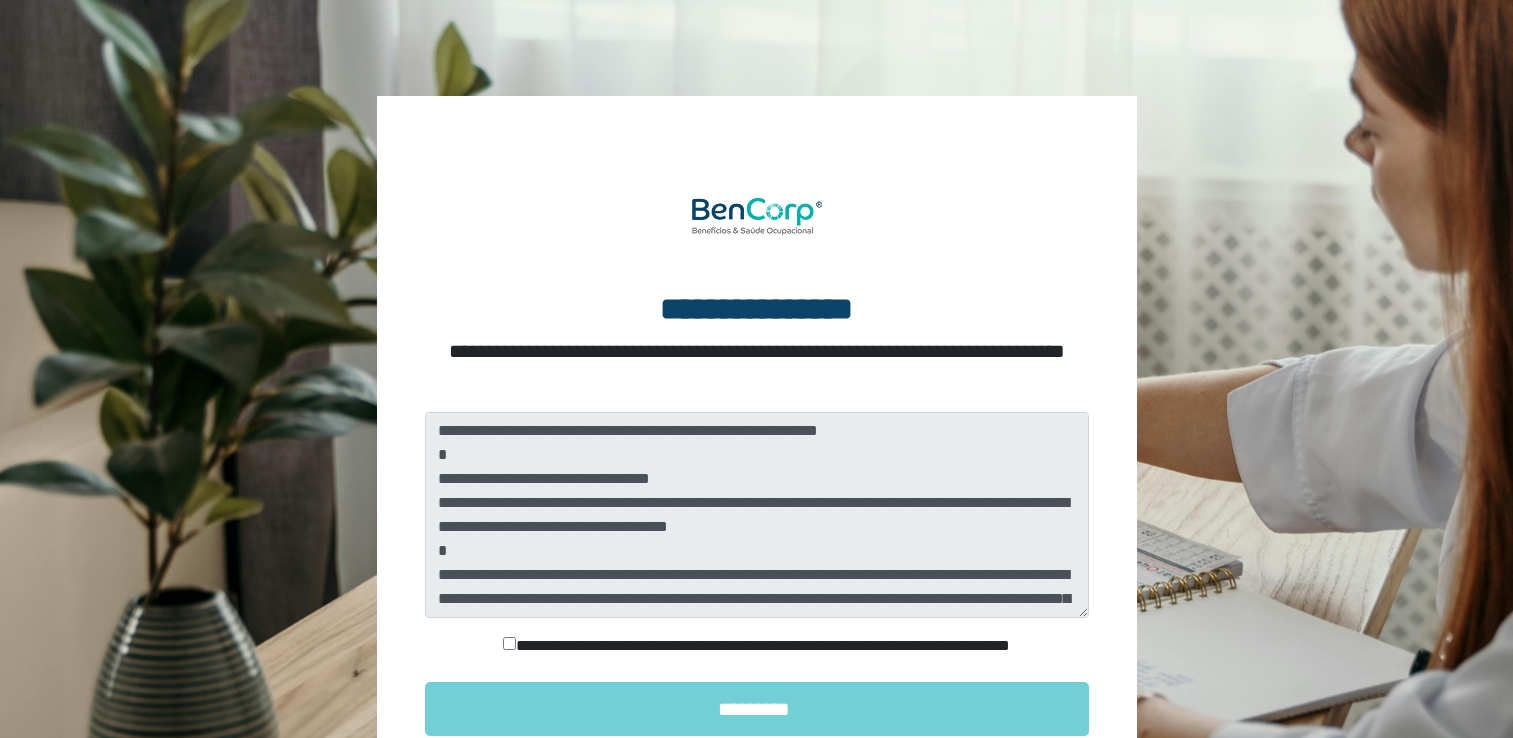 scroll, scrollTop: 0, scrollLeft: 0, axis: both 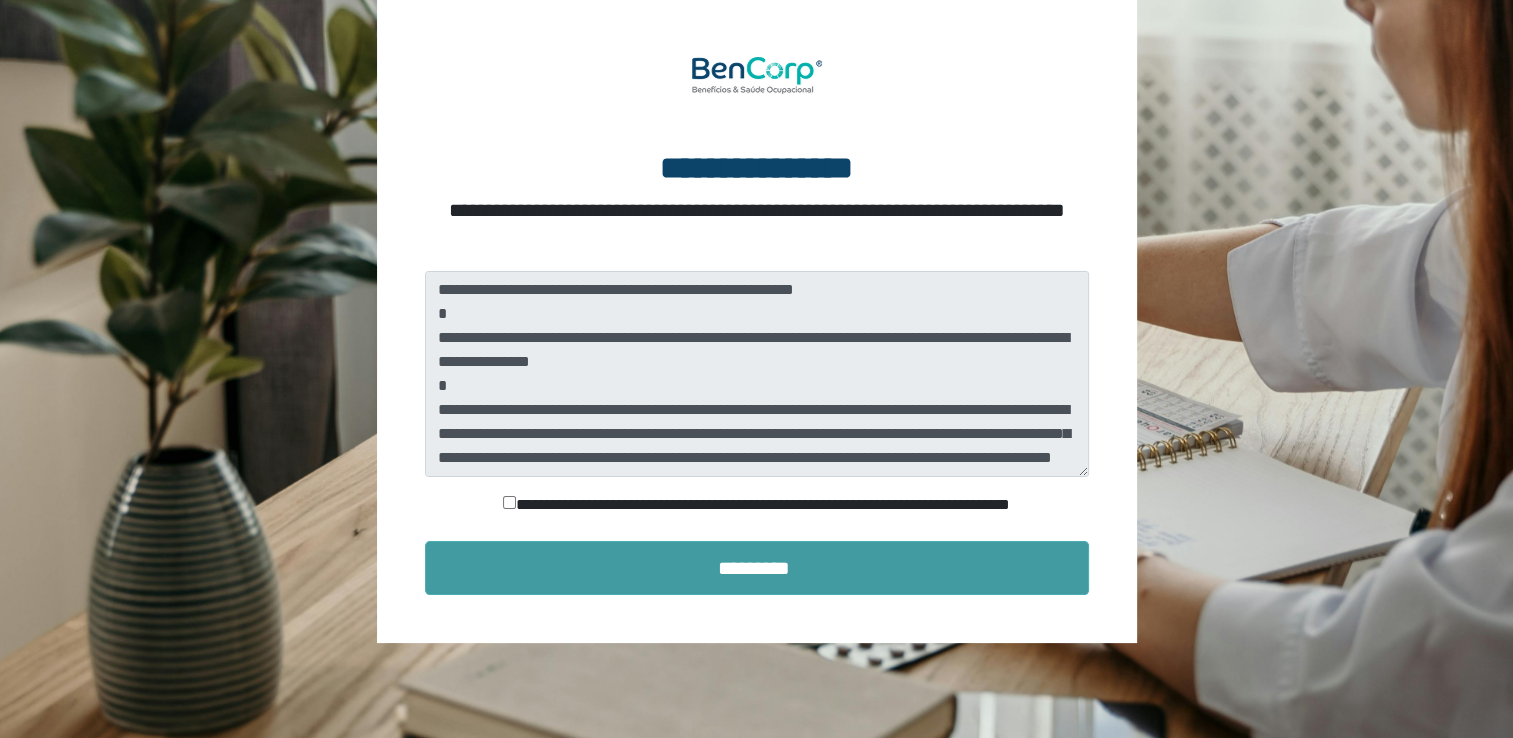 click on "*********" at bounding box center [757, 568] 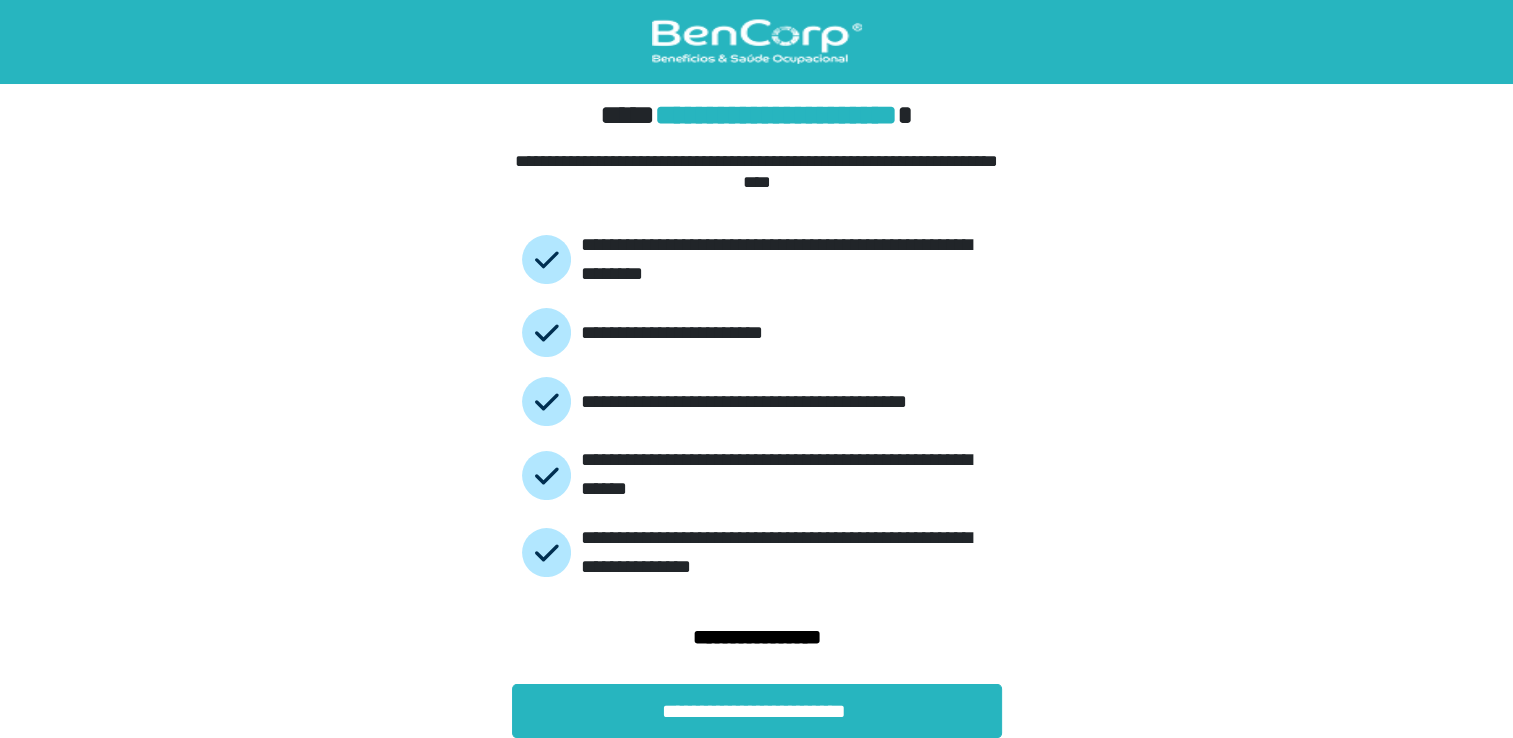 scroll, scrollTop: 3, scrollLeft: 0, axis: vertical 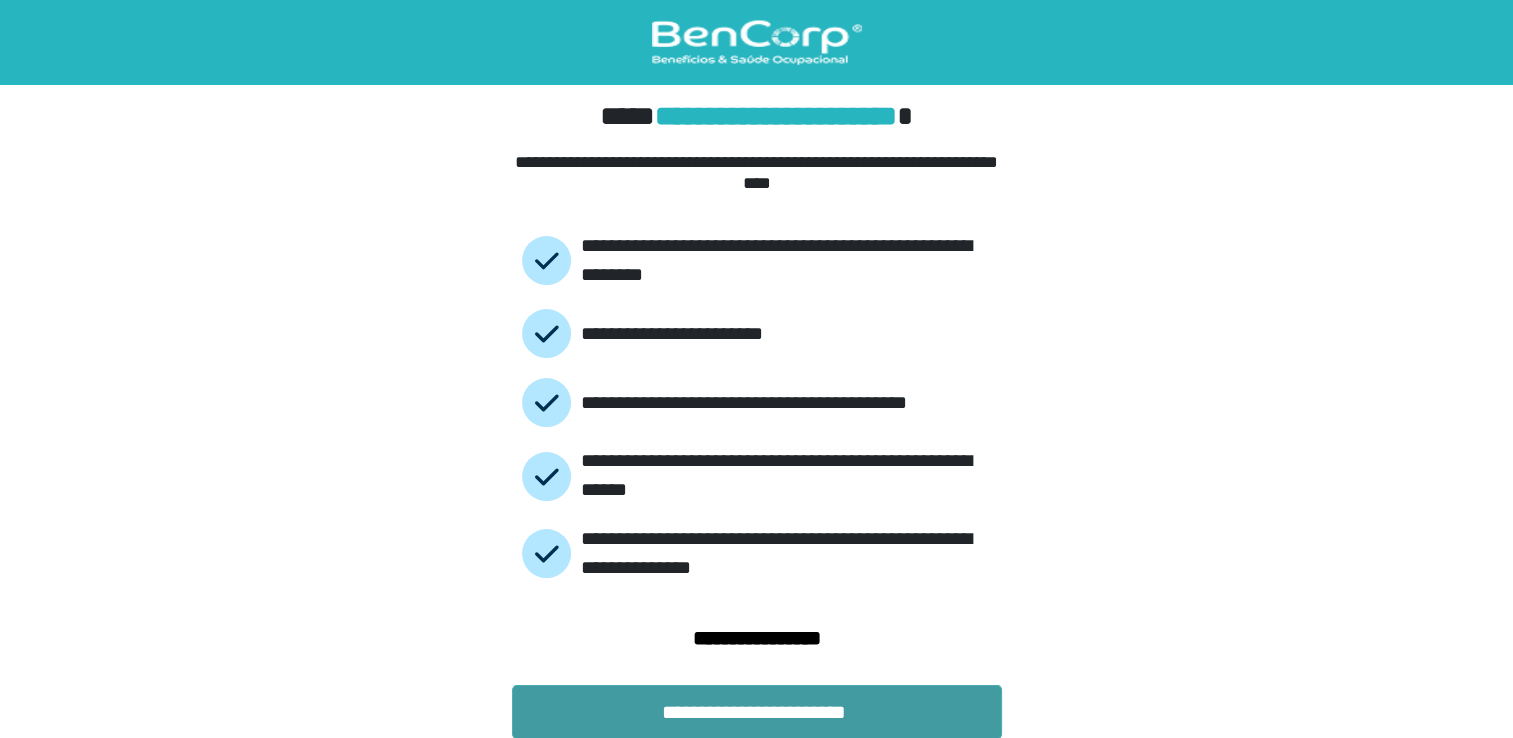 click on "**********" at bounding box center [757, 712] 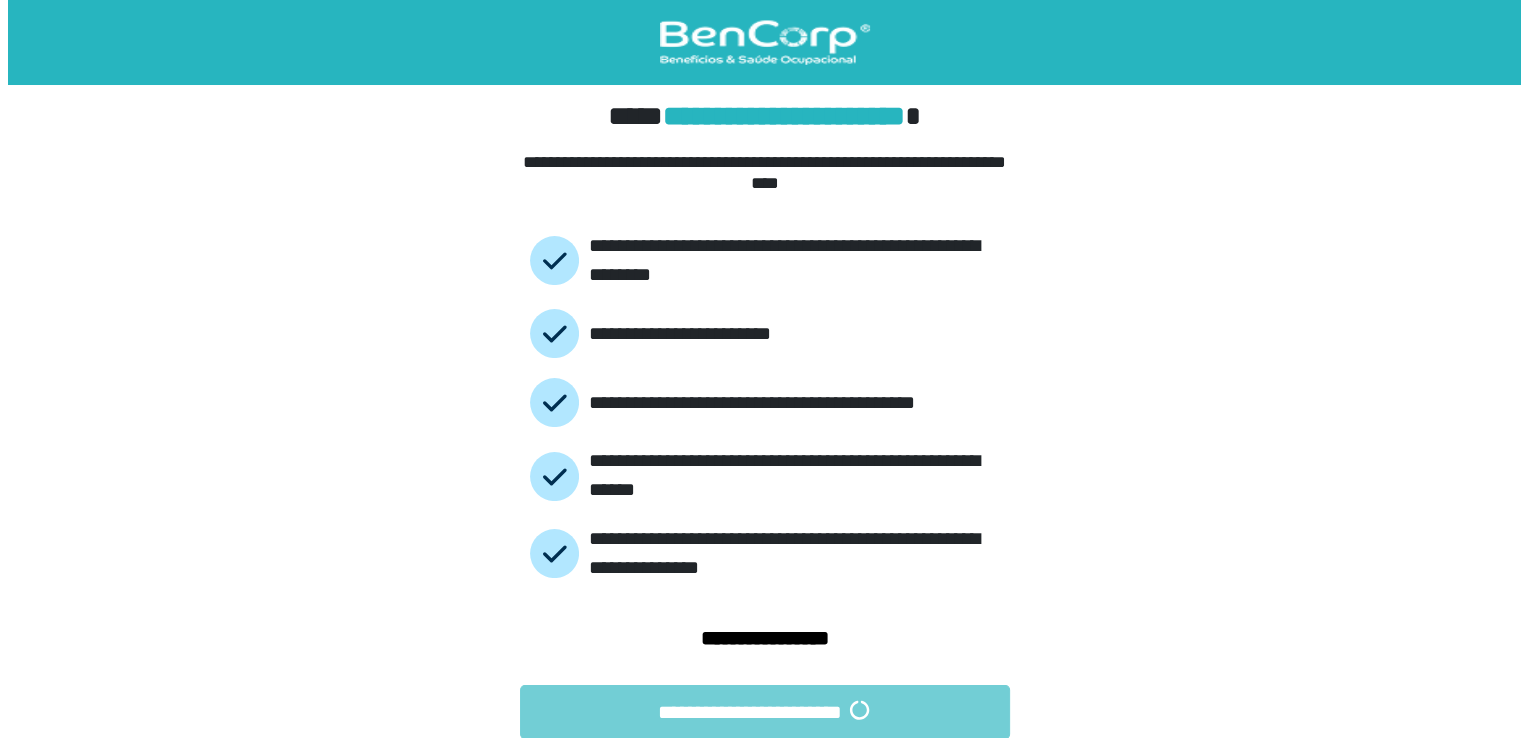 scroll, scrollTop: 0, scrollLeft: 0, axis: both 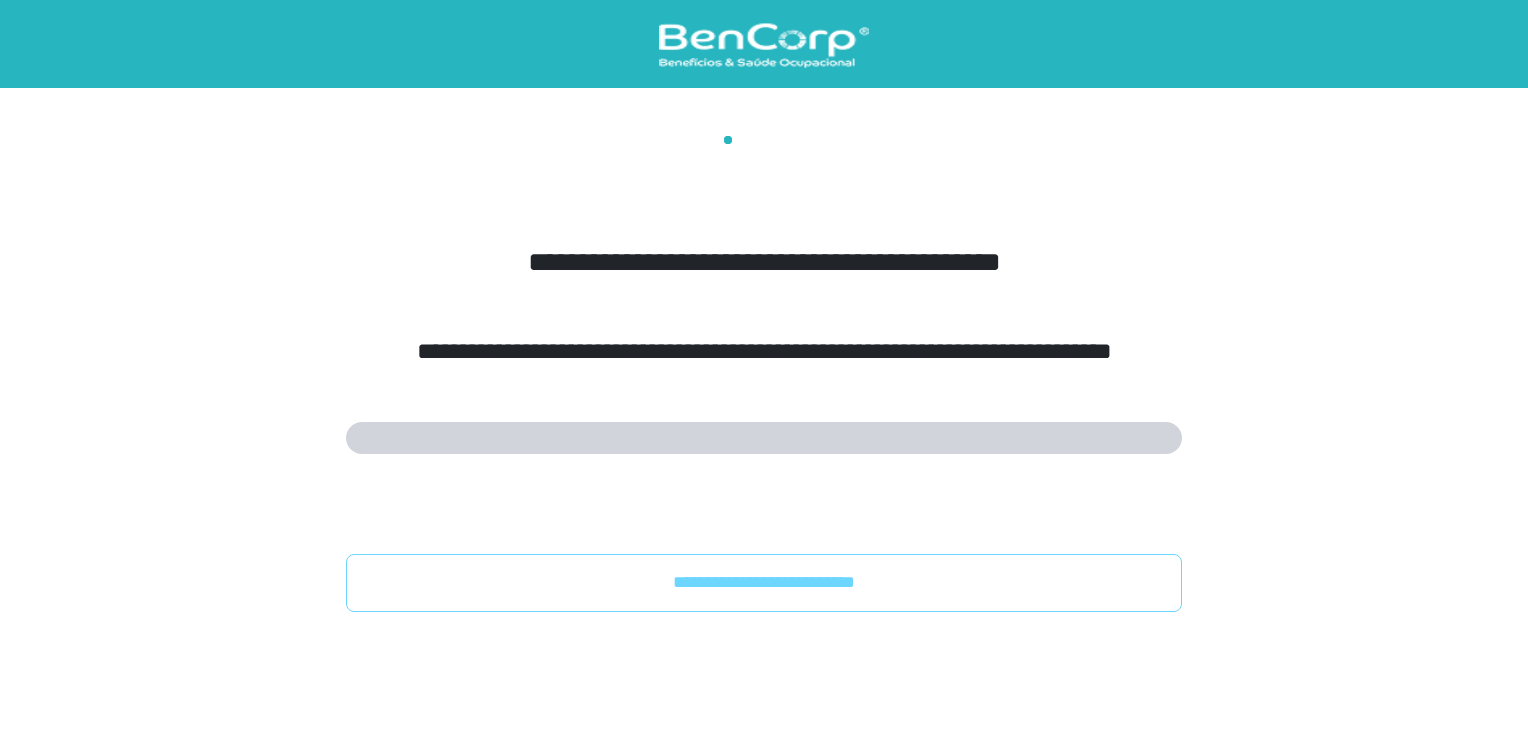click on "**********" at bounding box center [764, 351] 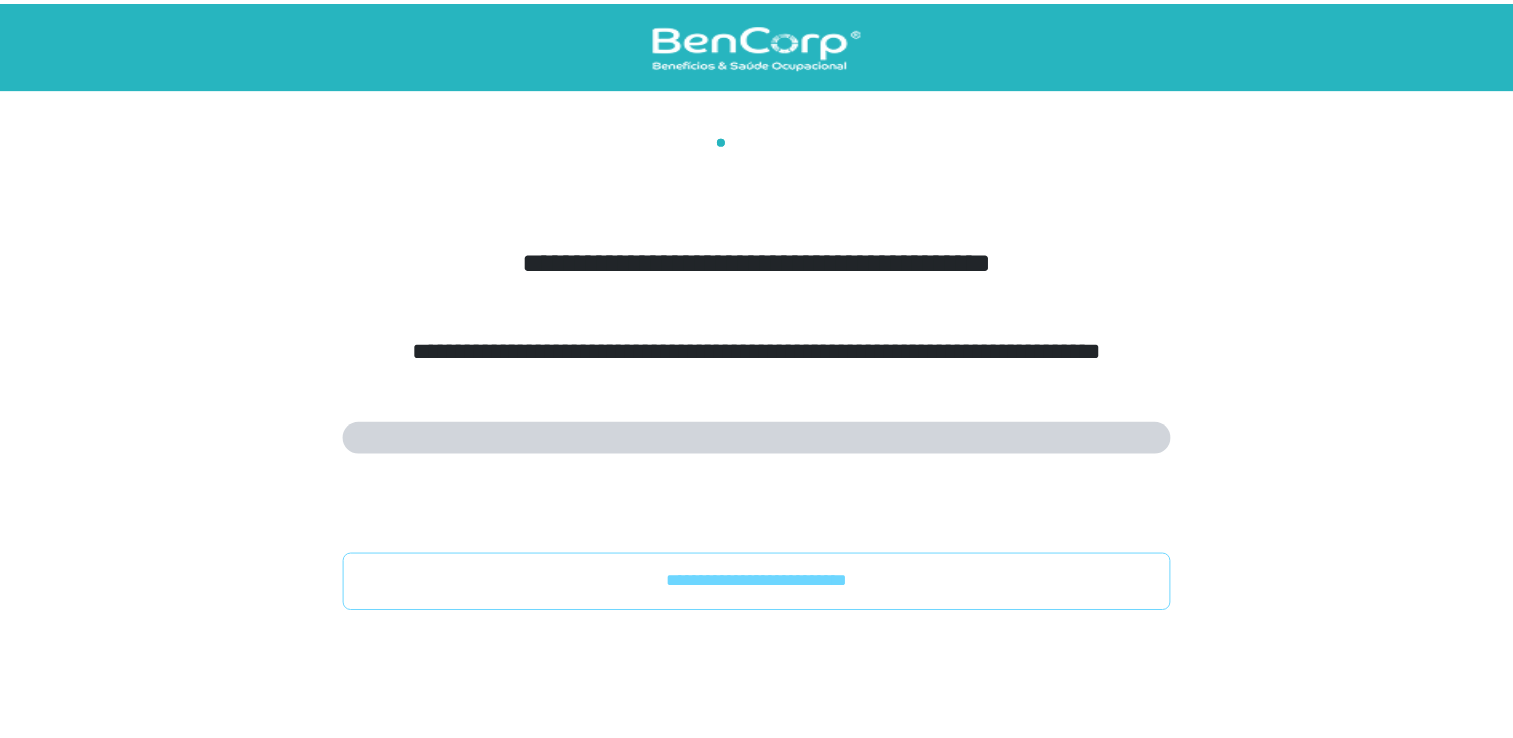 scroll, scrollTop: 3, scrollLeft: 0, axis: vertical 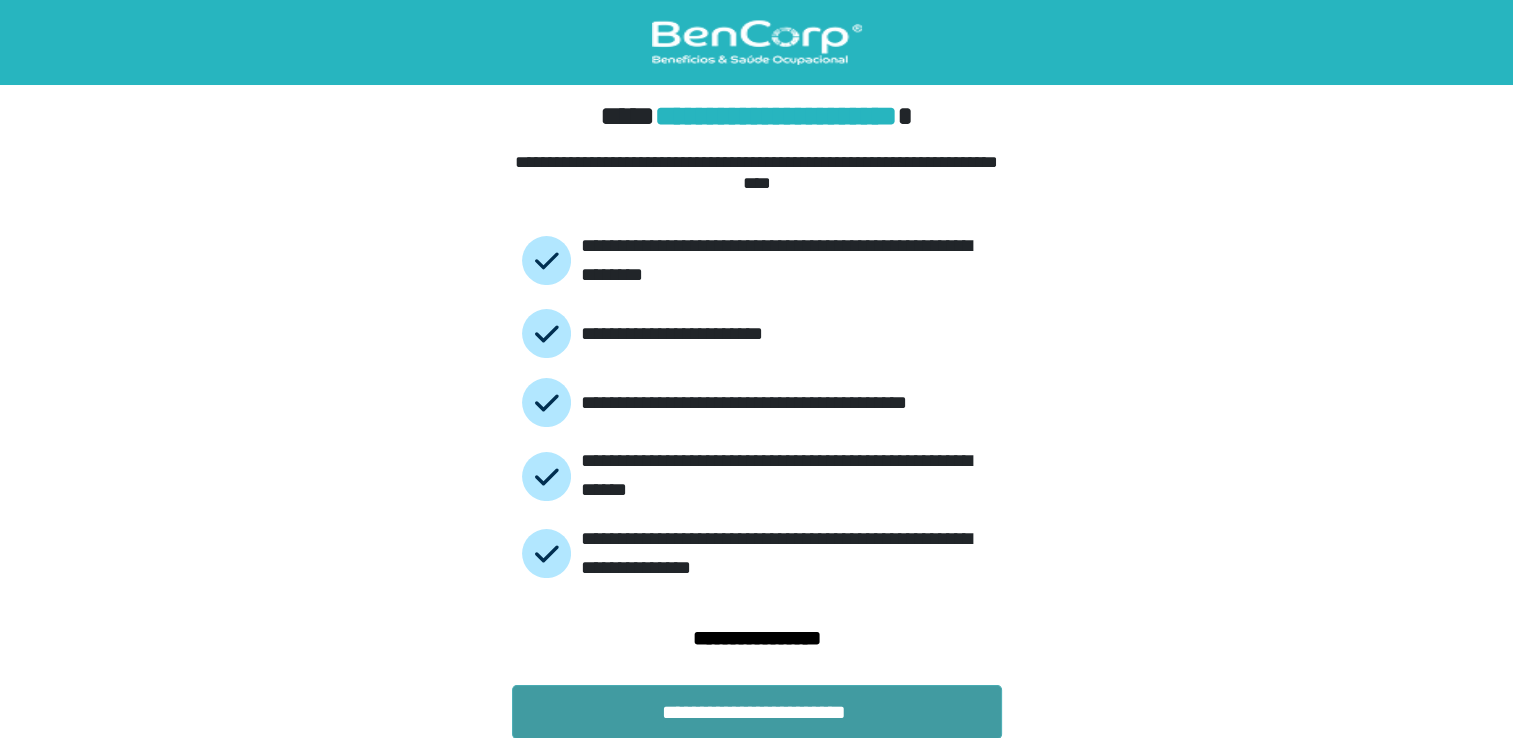 click on "**********" at bounding box center (757, 712) 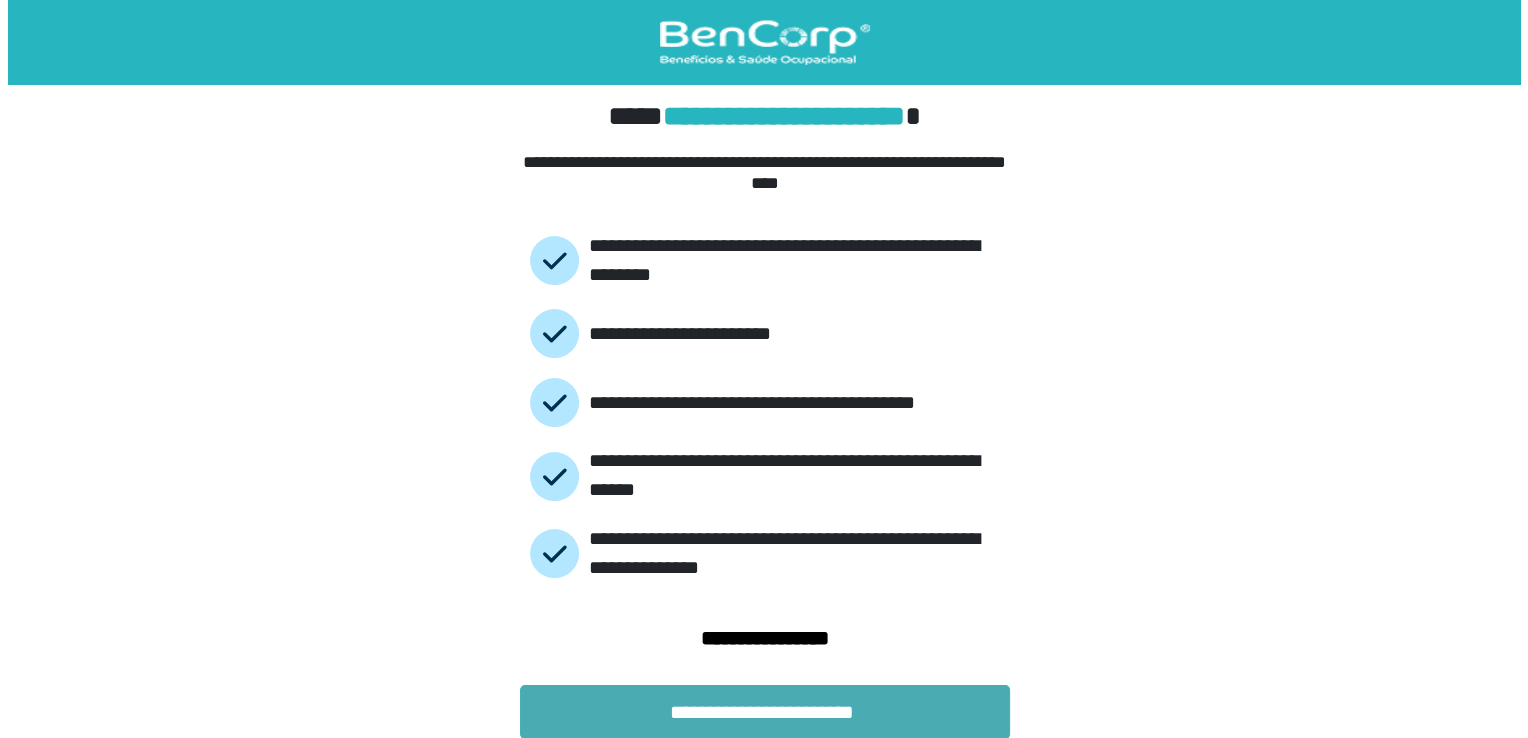 scroll, scrollTop: 0, scrollLeft: 0, axis: both 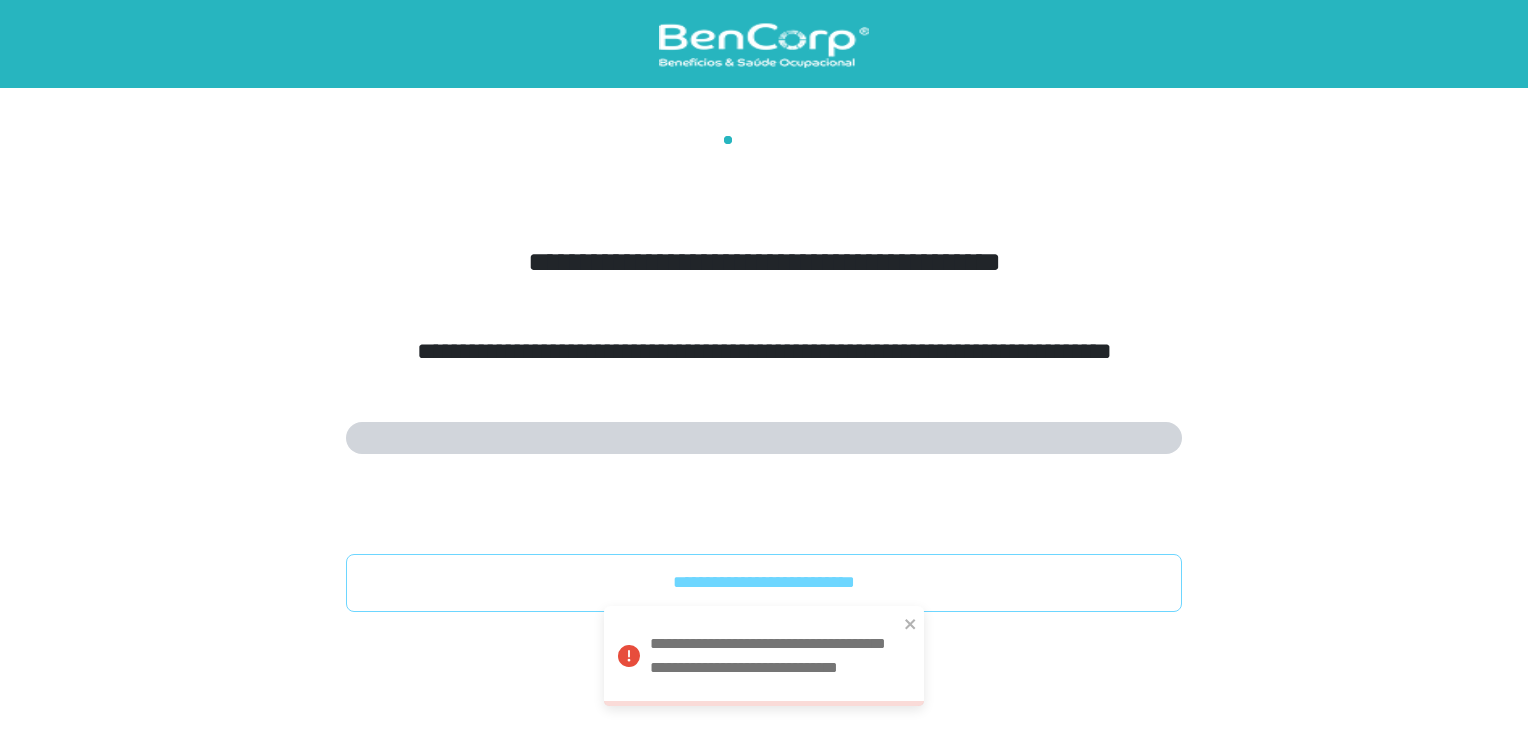 click on "**********" at bounding box center (764, 656) 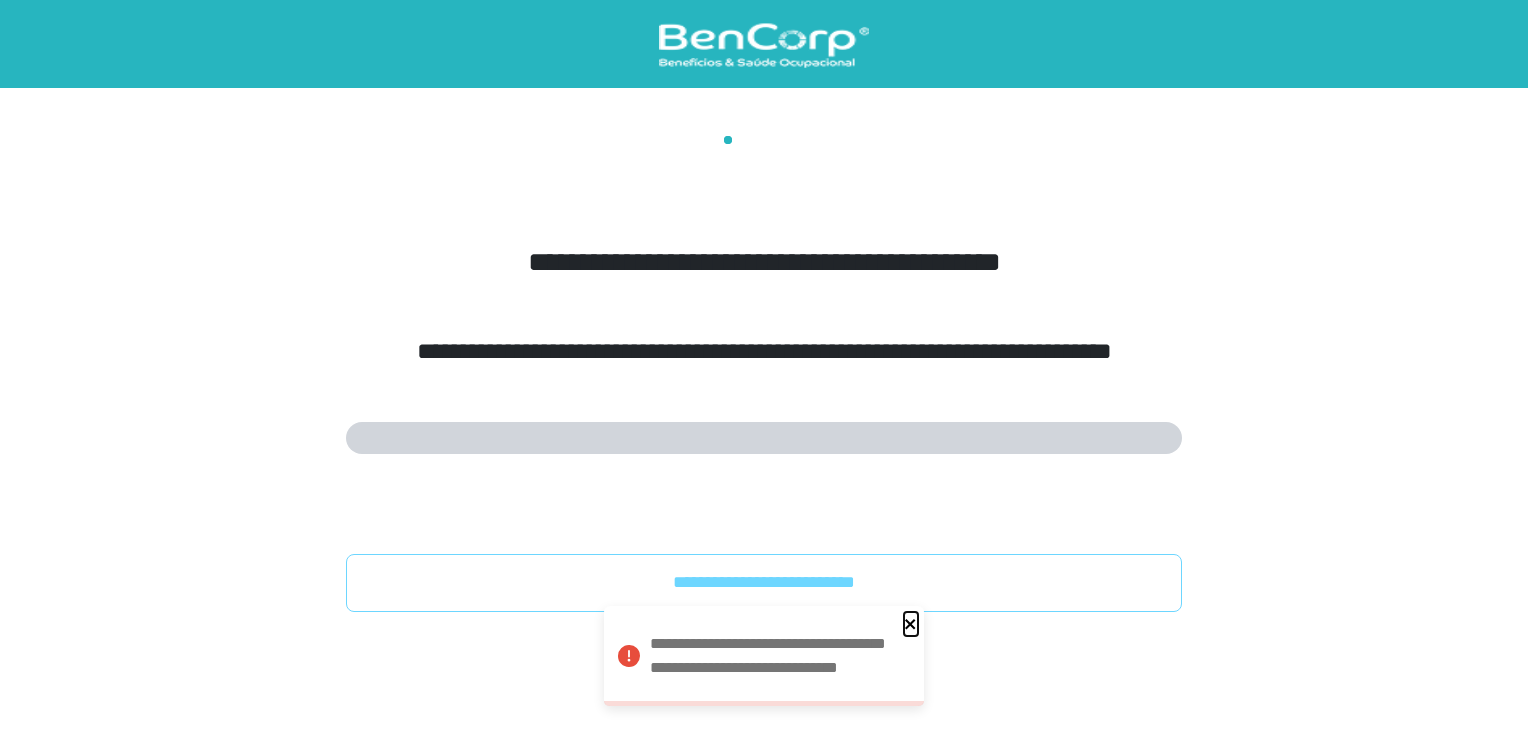 click 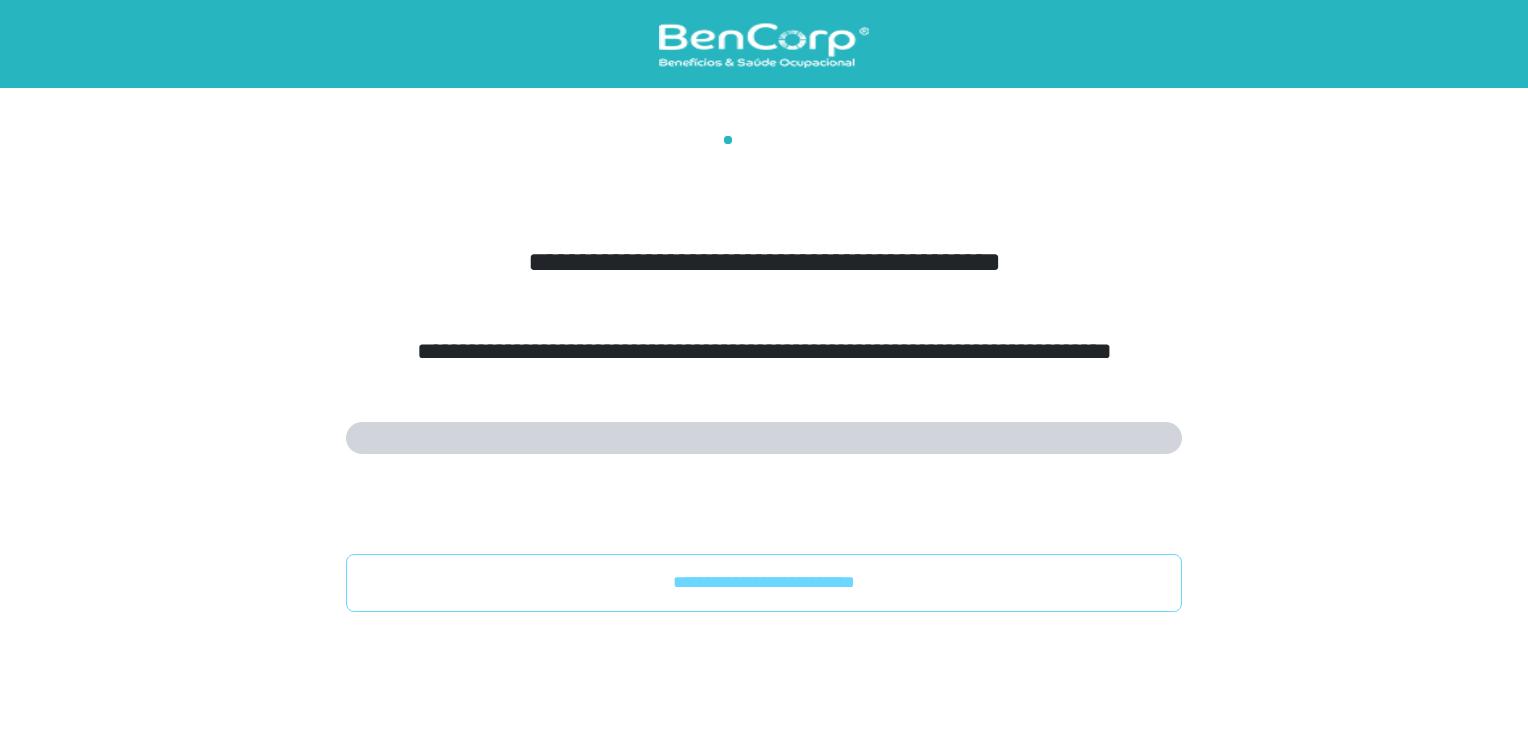 click on "**********" at bounding box center (764, 582) 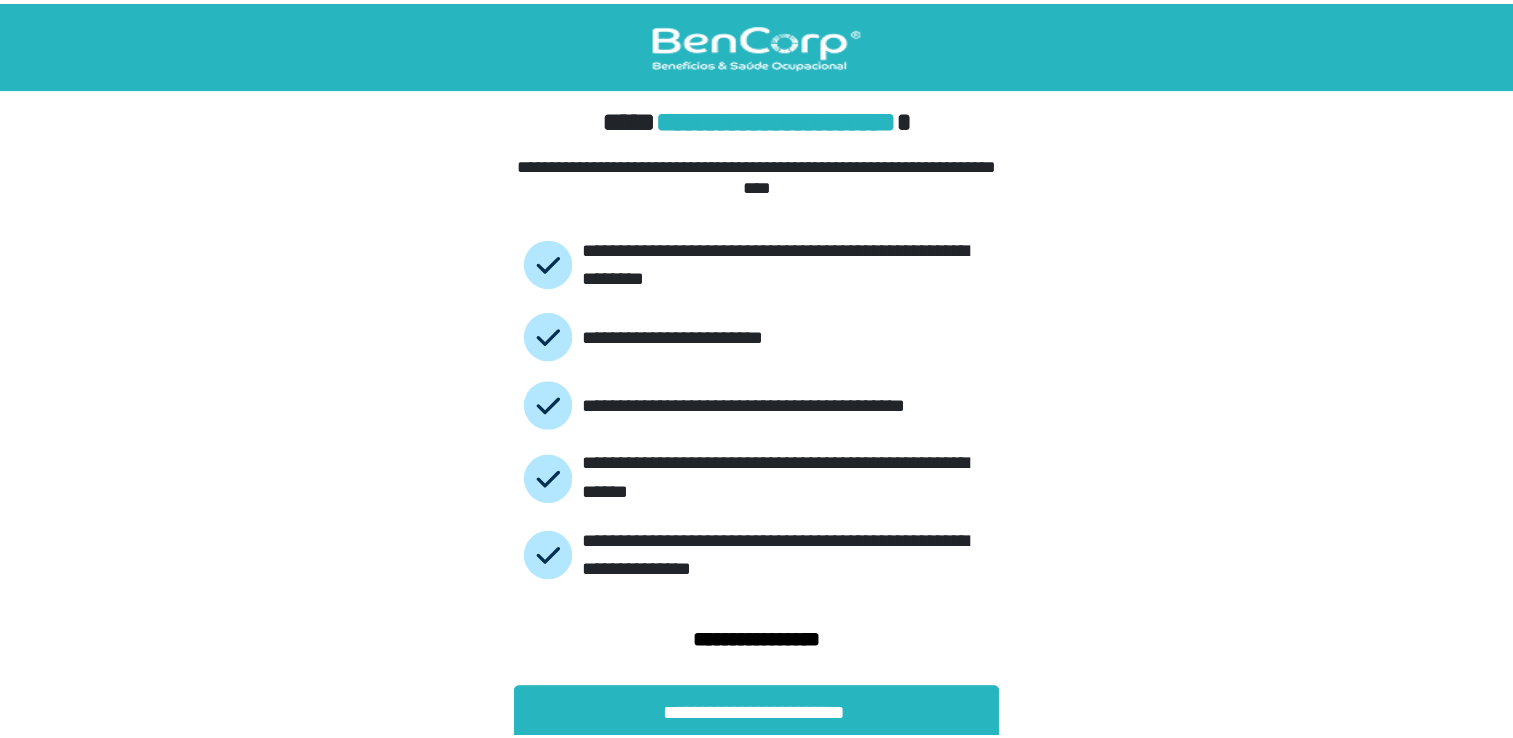 scroll, scrollTop: 3, scrollLeft: 0, axis: vertical 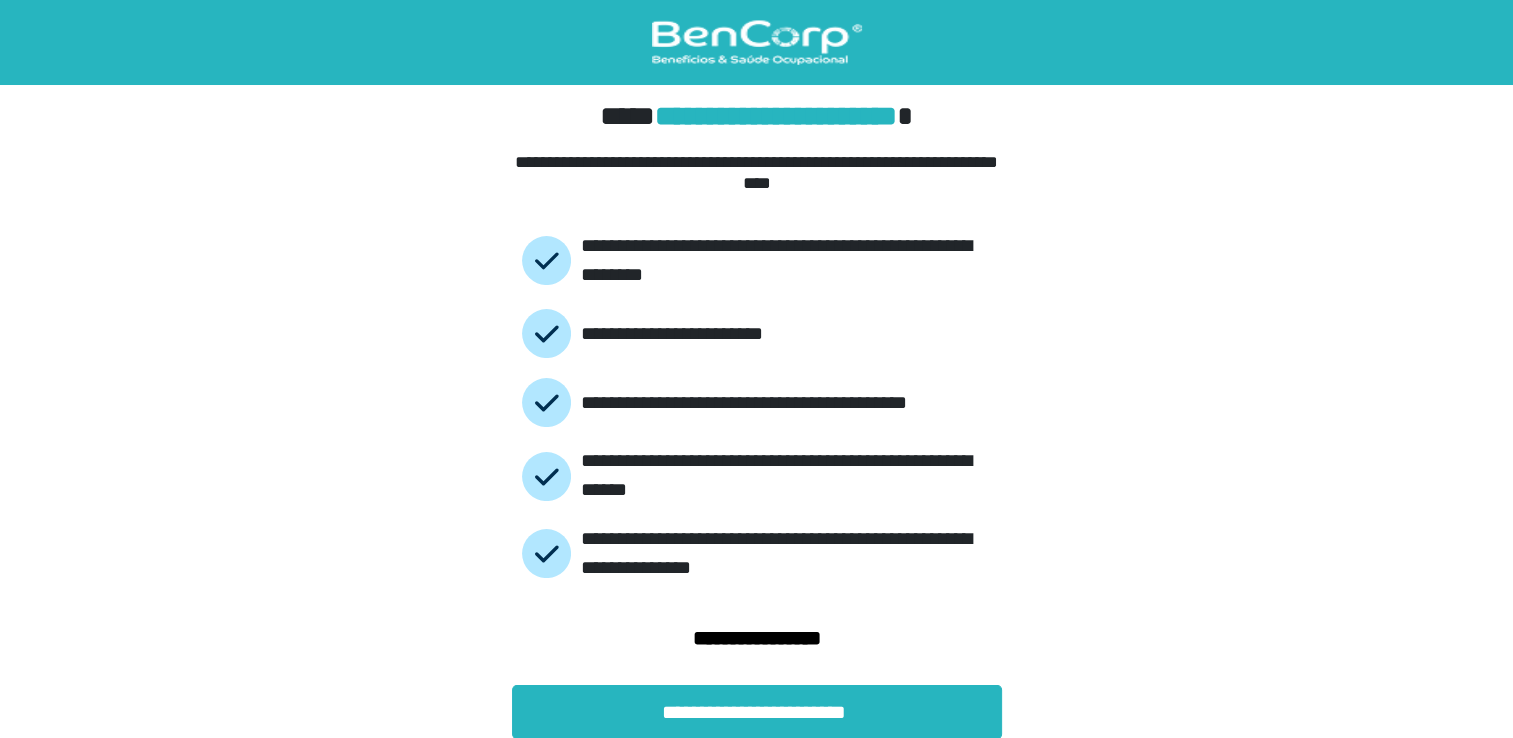 click on "**********" at bounding box center (757, 412) 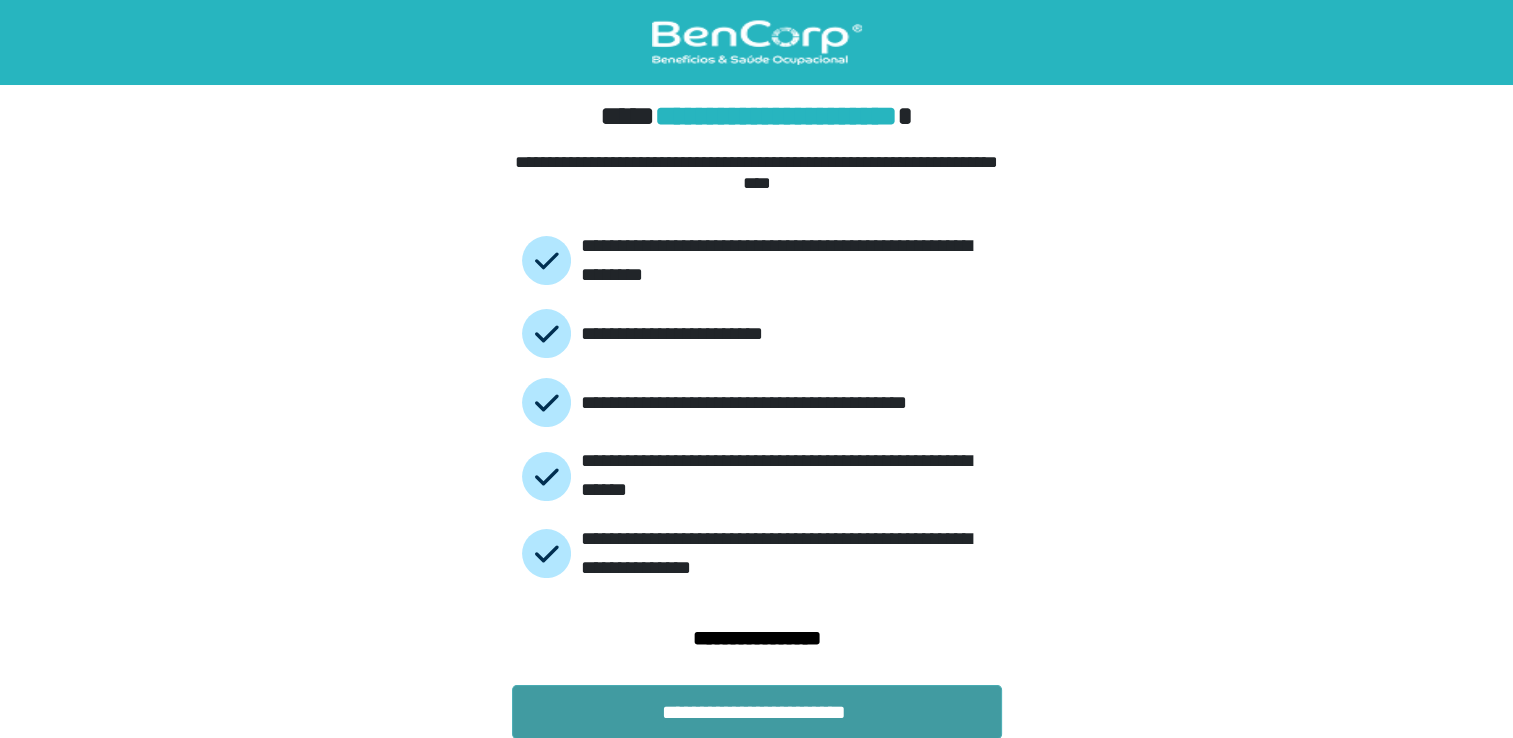 click on "**********" at bounding box center (757, 712) 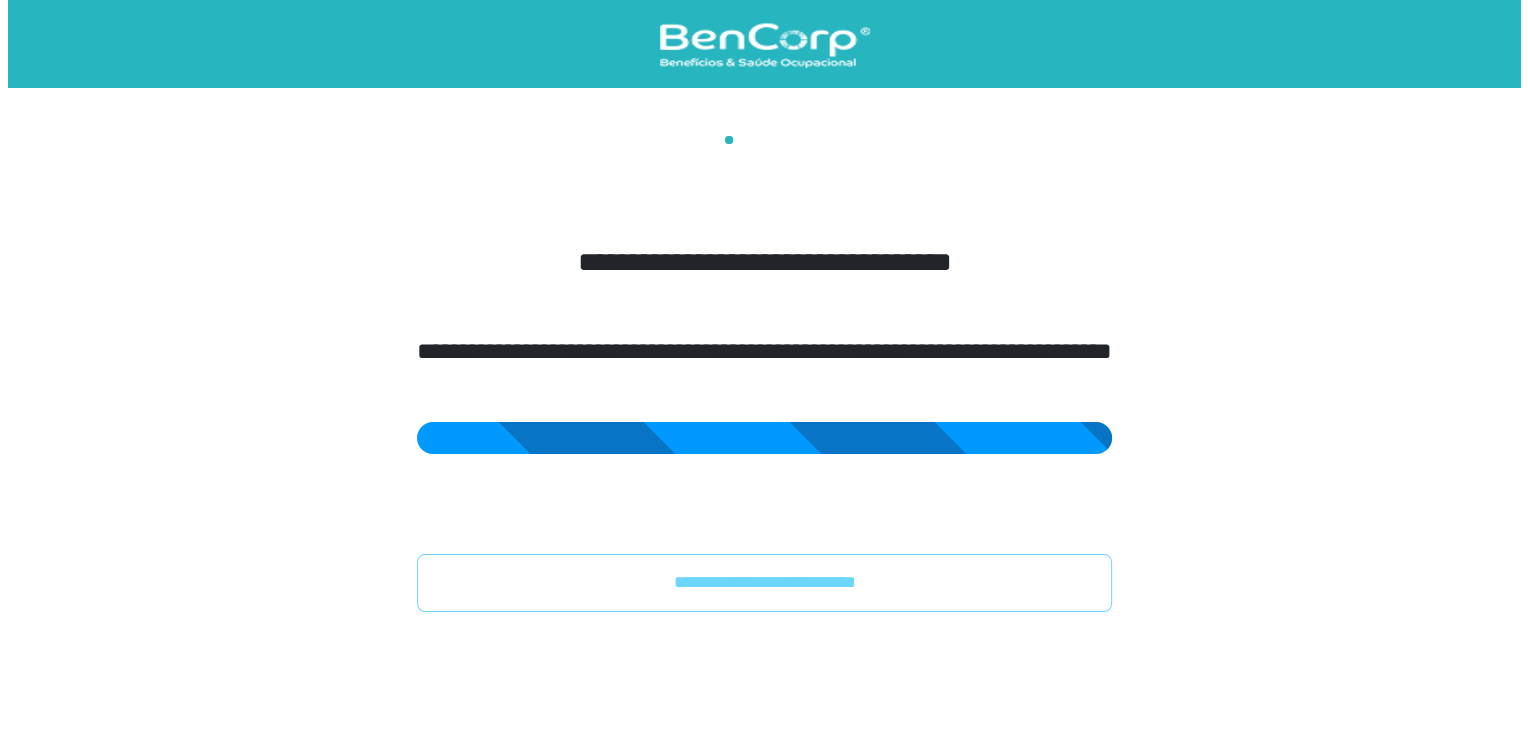 scroll, scrollTop: 0, scrollLeft: 0, axis: both 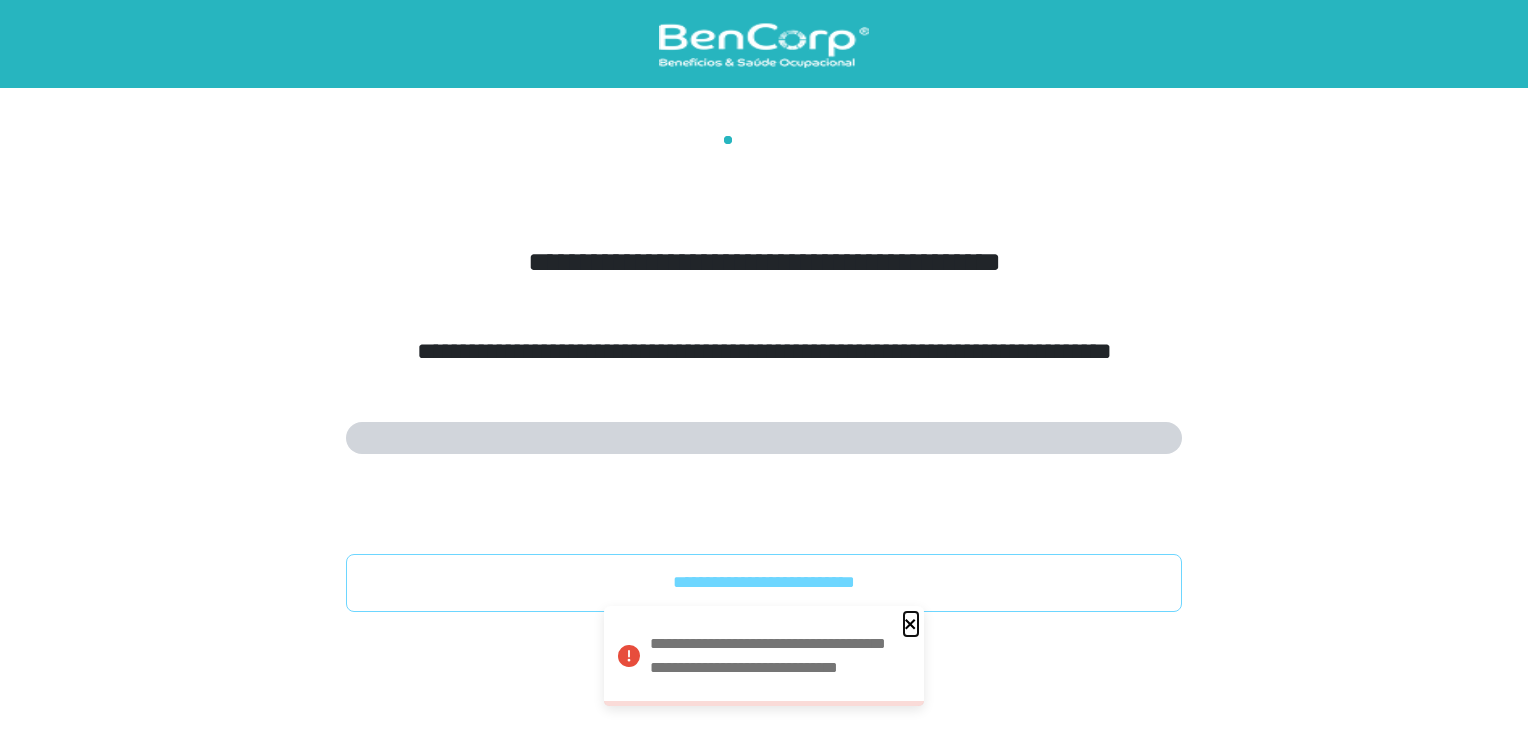 click 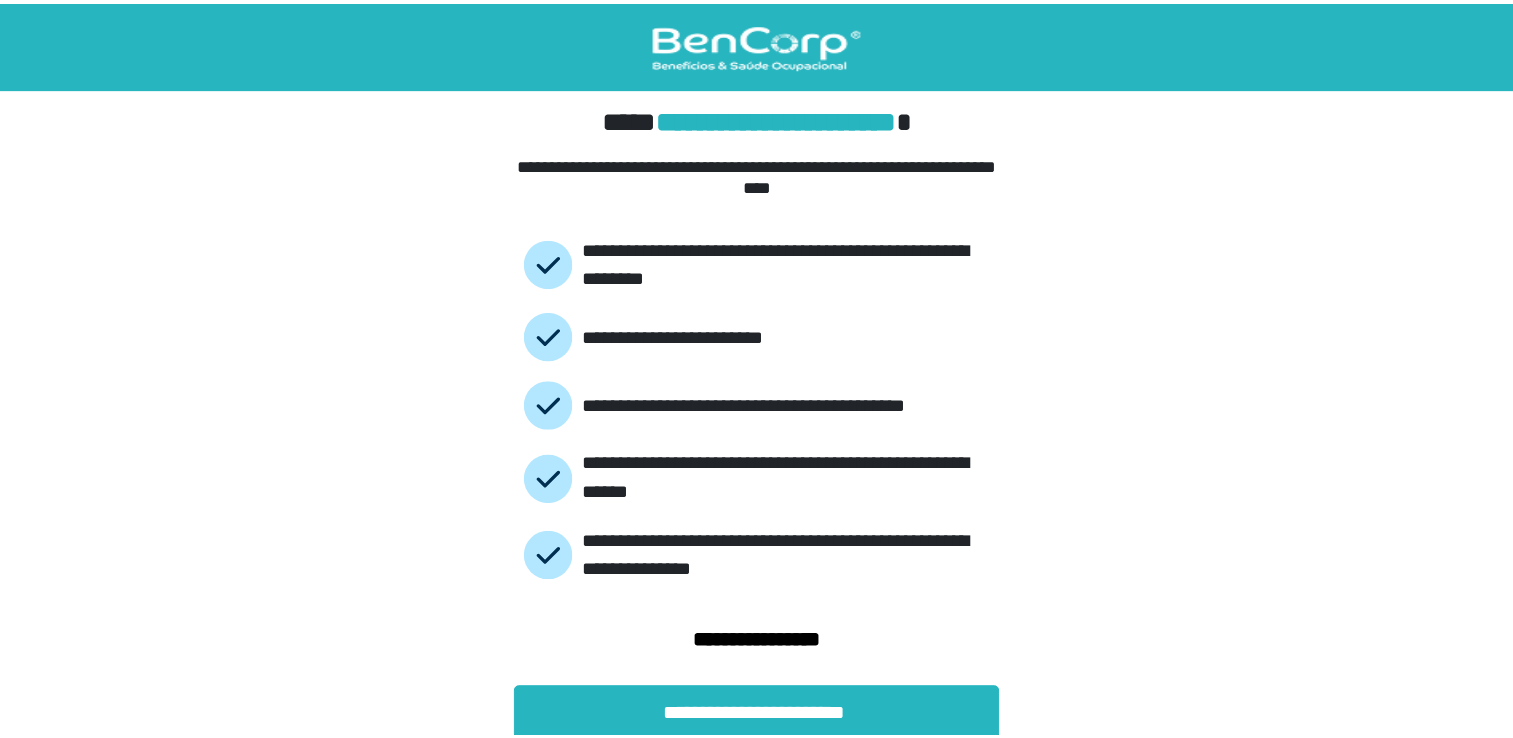 scroll, scrollTop: 3, scrollLeft: 0, axis: vertical 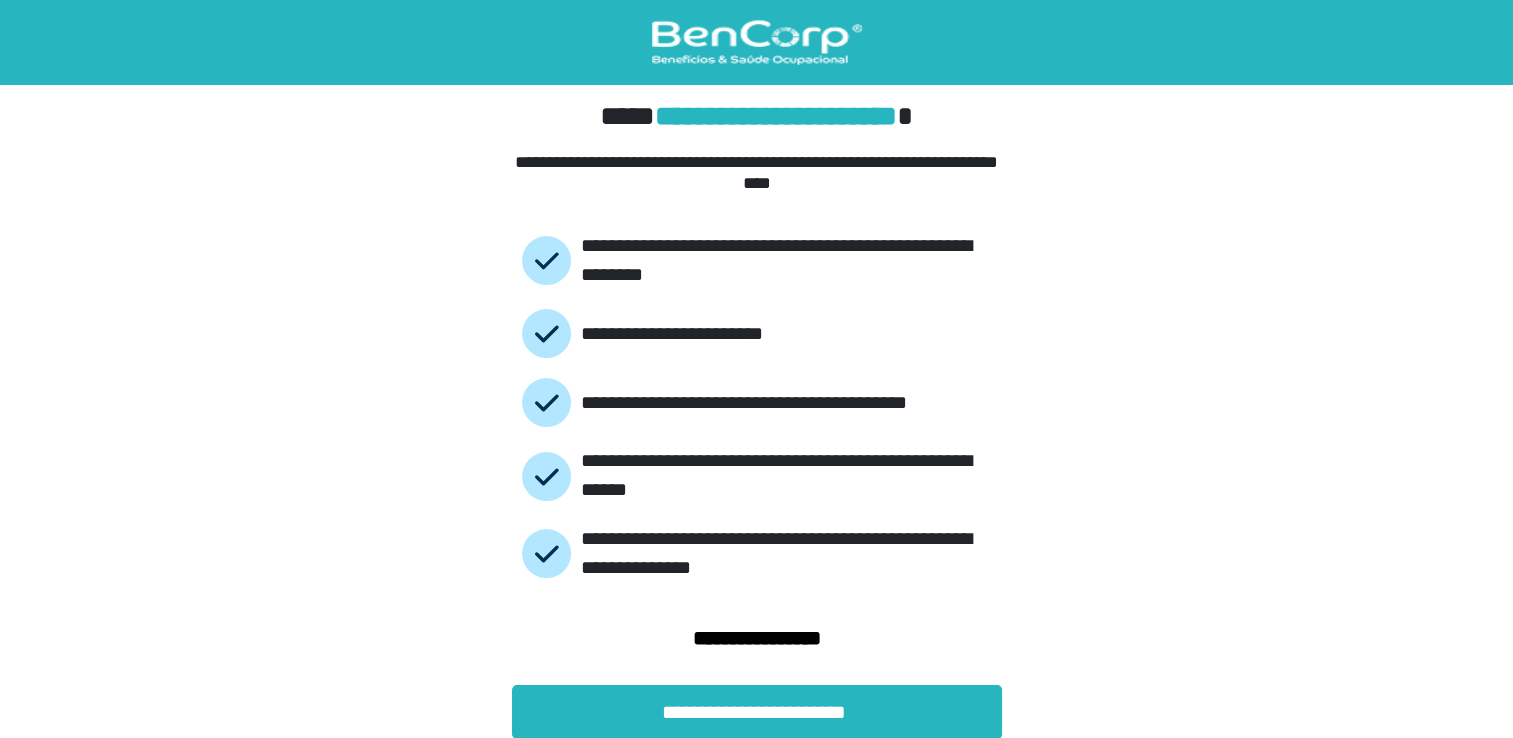 click on "**********" at bounding box center [757, 631] 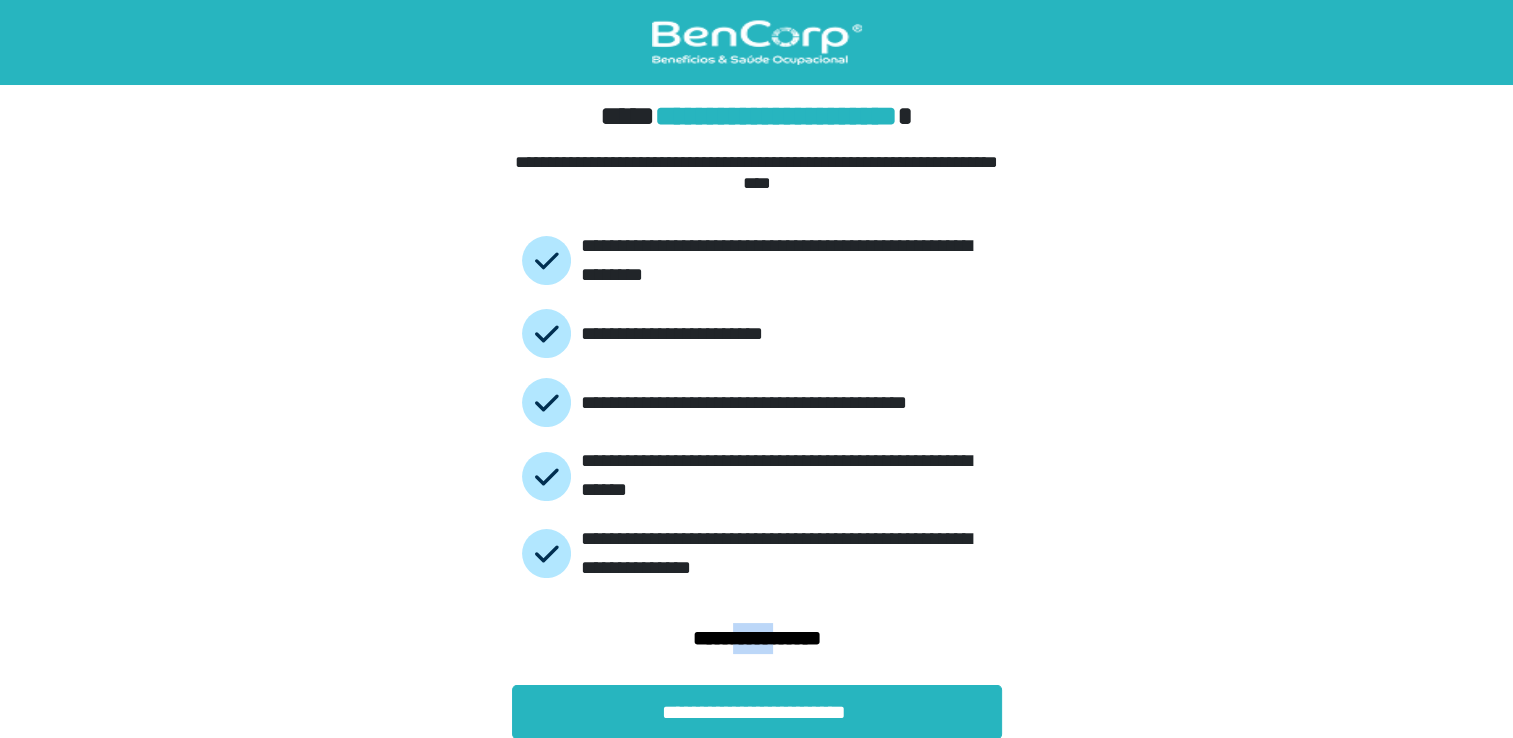 click on "**********" at bounding box center [757, 631] 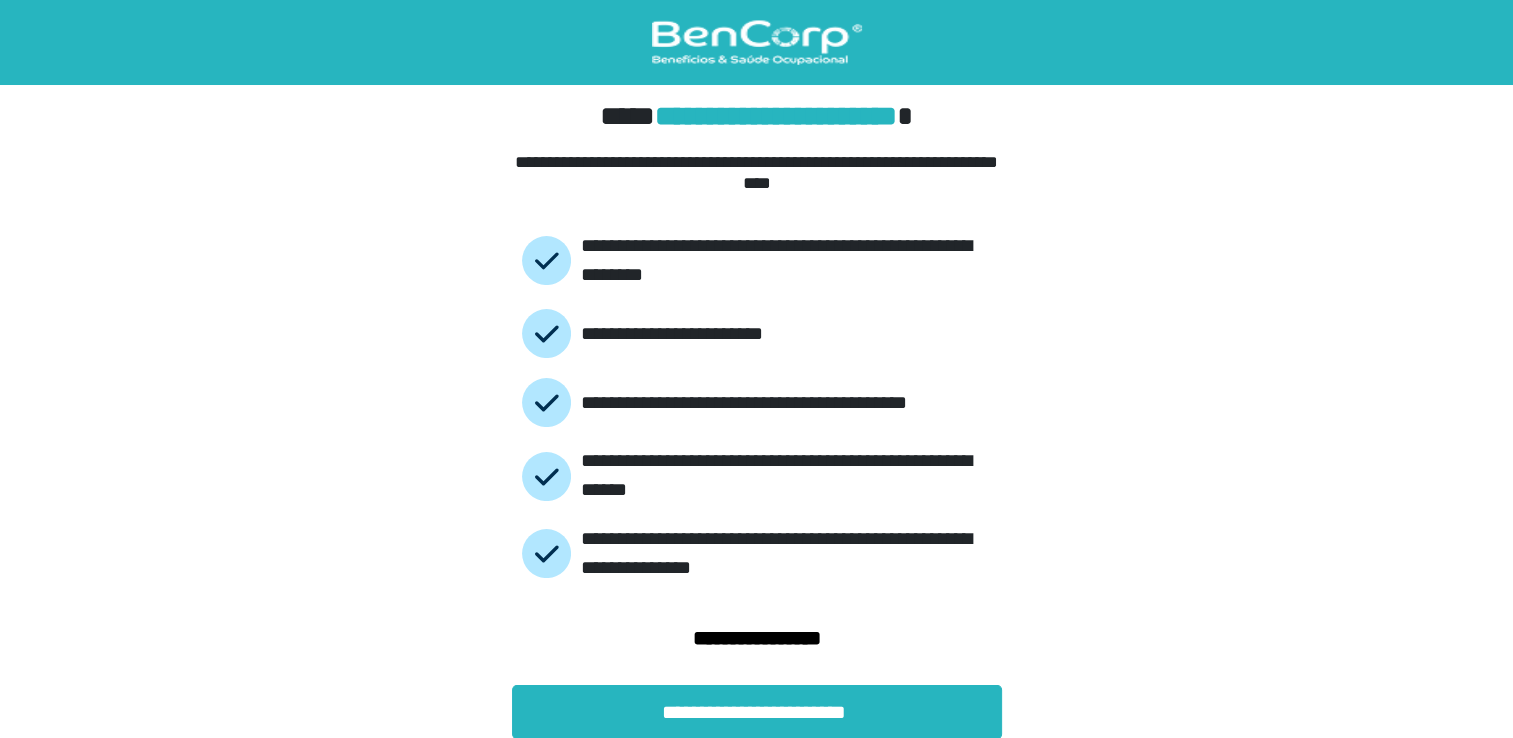 drag, startPoint x: 740, startPoint y: 638, endPoint x: 760, endPoint y: 354, distance: 284.70337 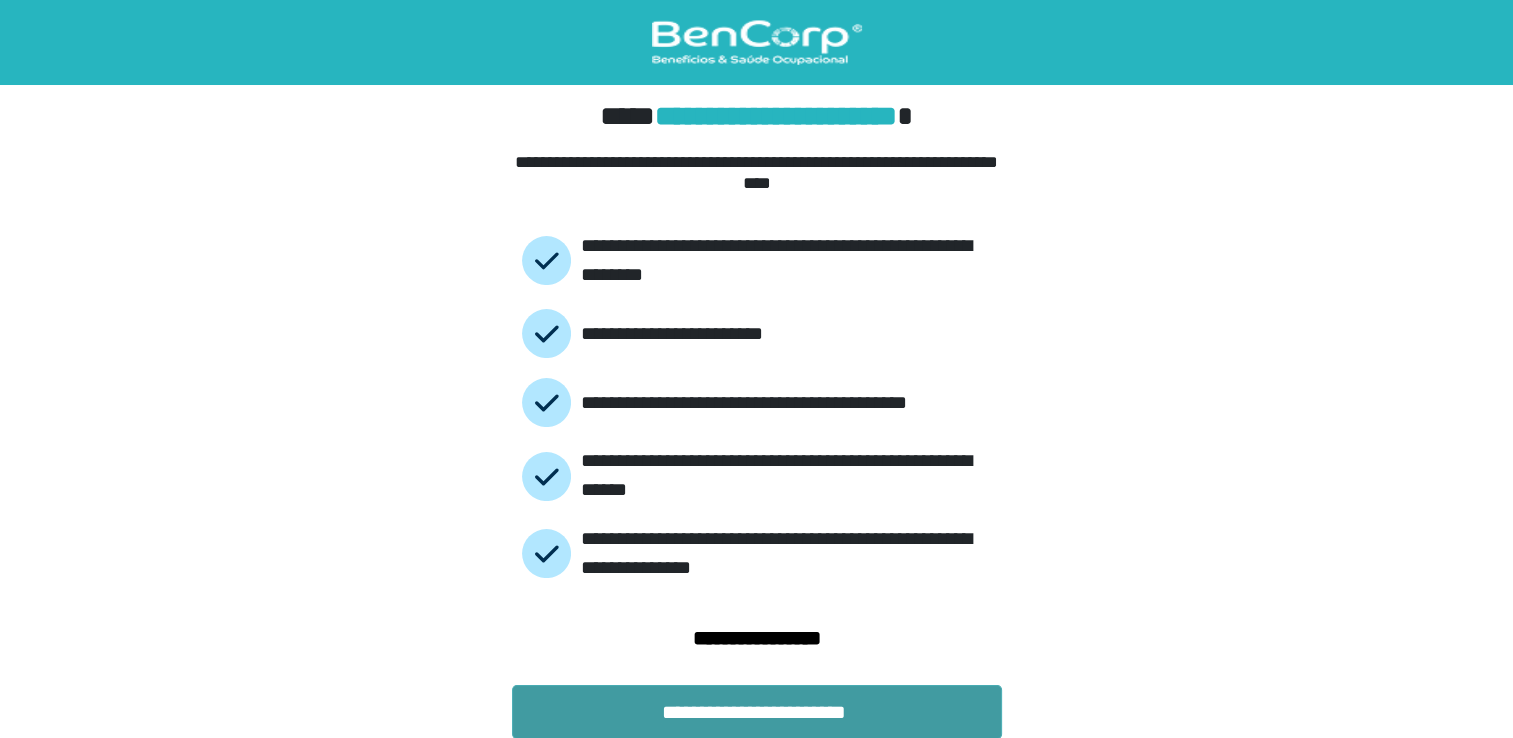 click on "**********" at bounding box center (757, 712) 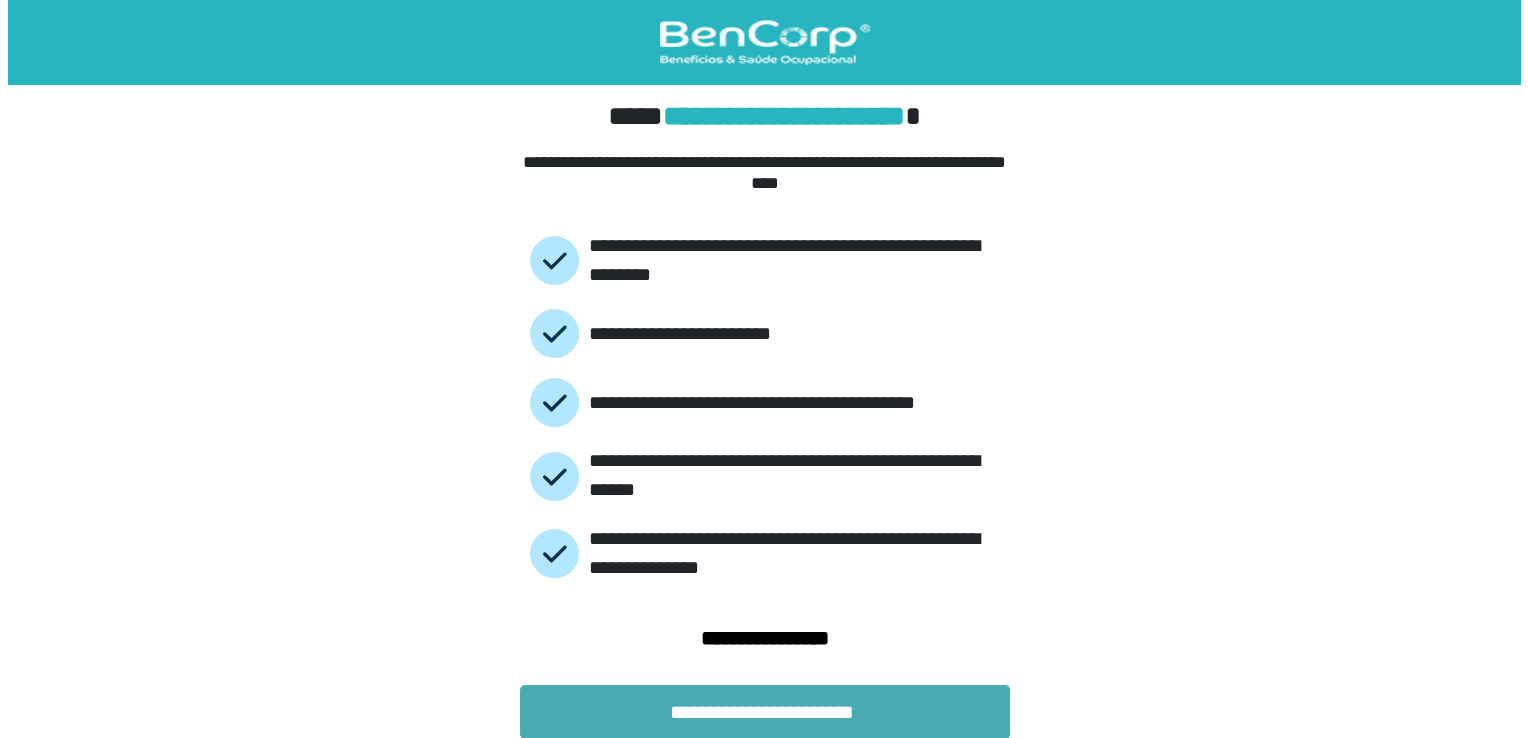 scroll, scrollTop: 0, scrollLeft: 0, axis: both 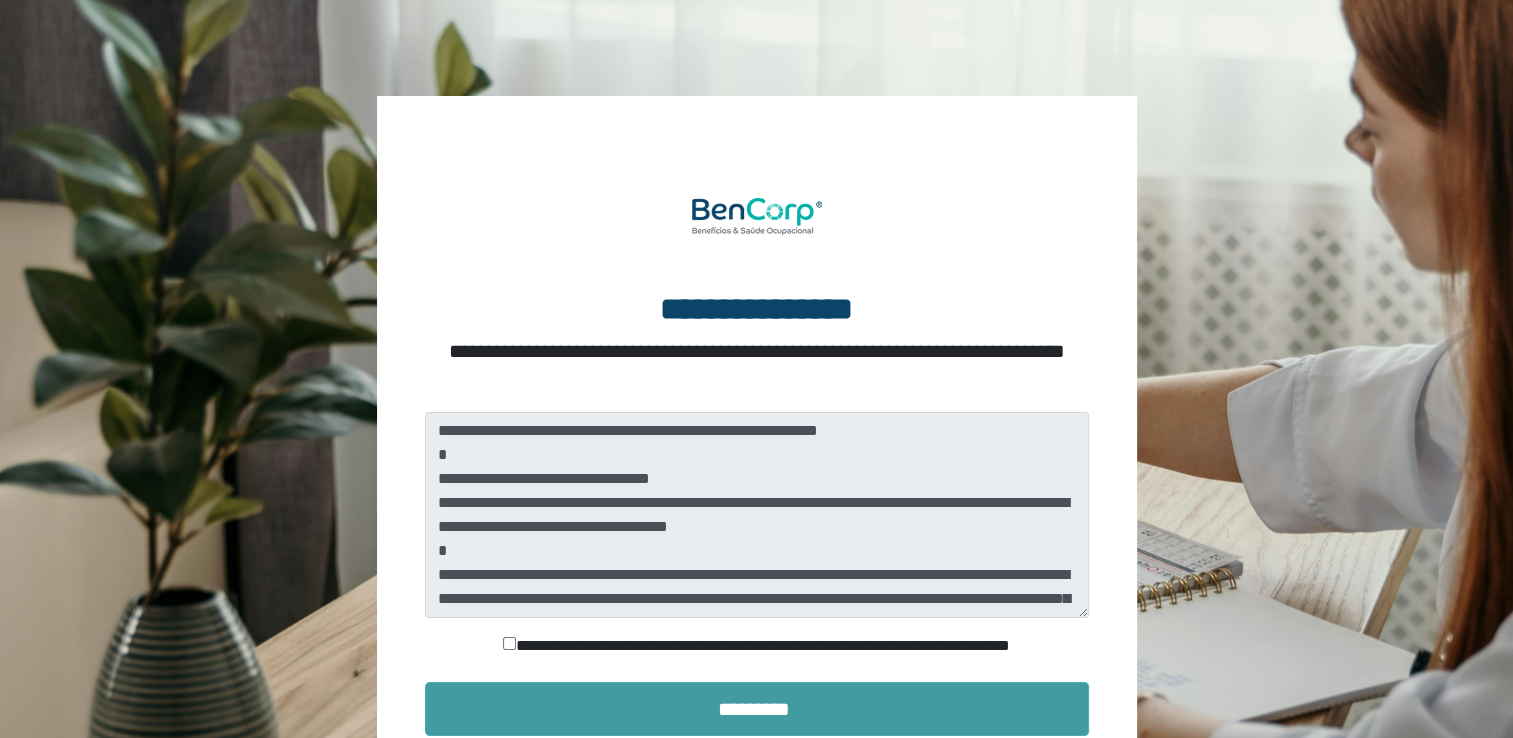 click on "*********" at bounding box center (757, 709) 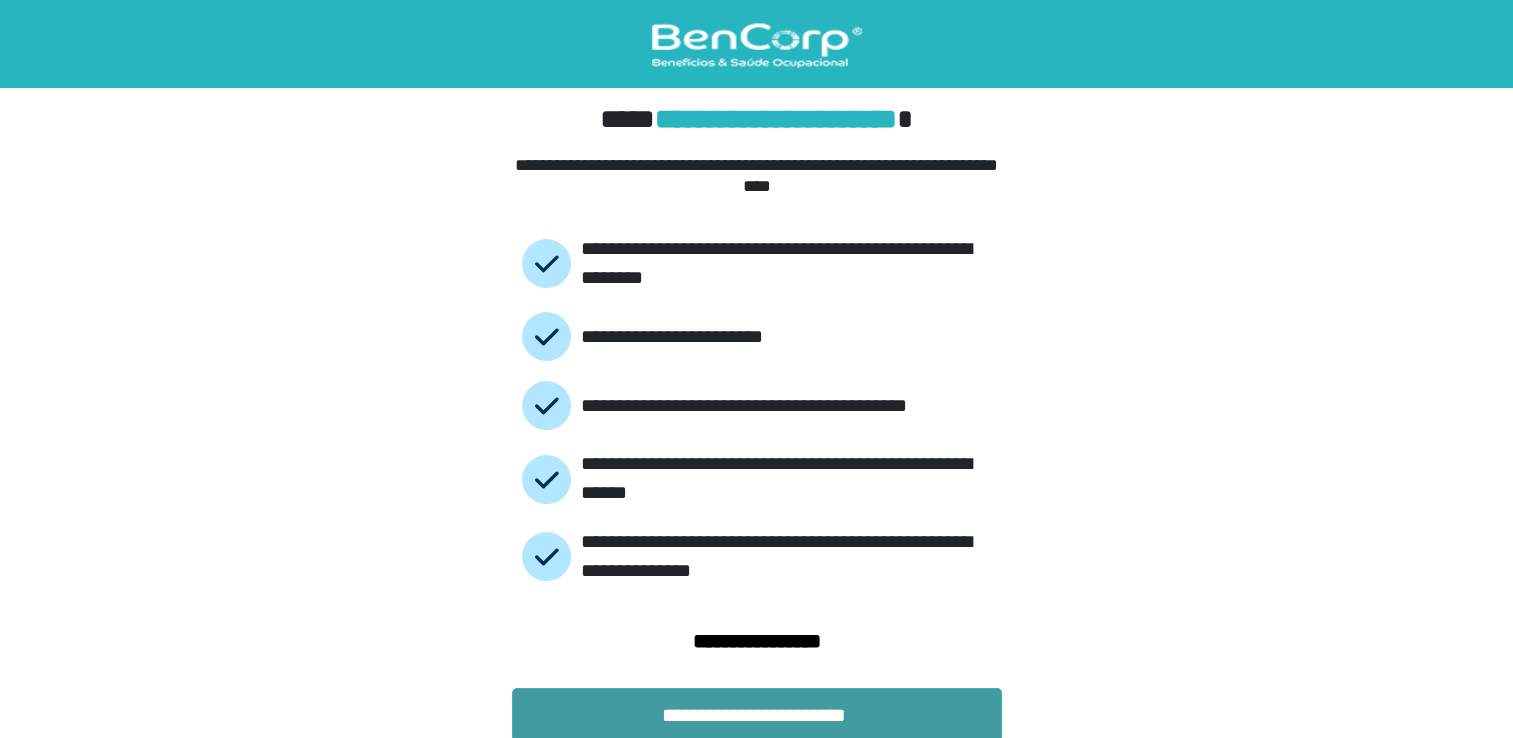 click on "**********" at bounding box center (757, 715) 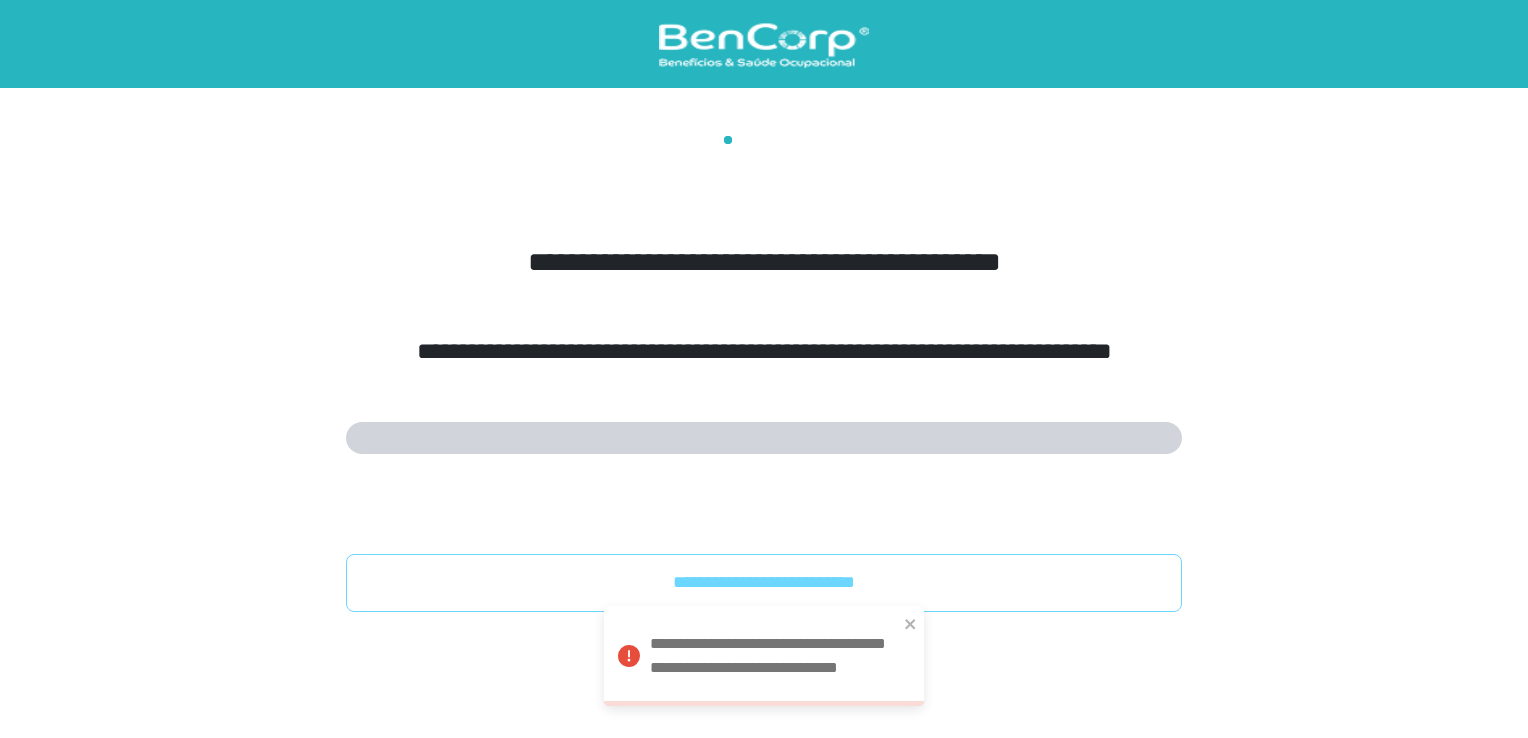 click on "**********" at bounding box center (764, 582) 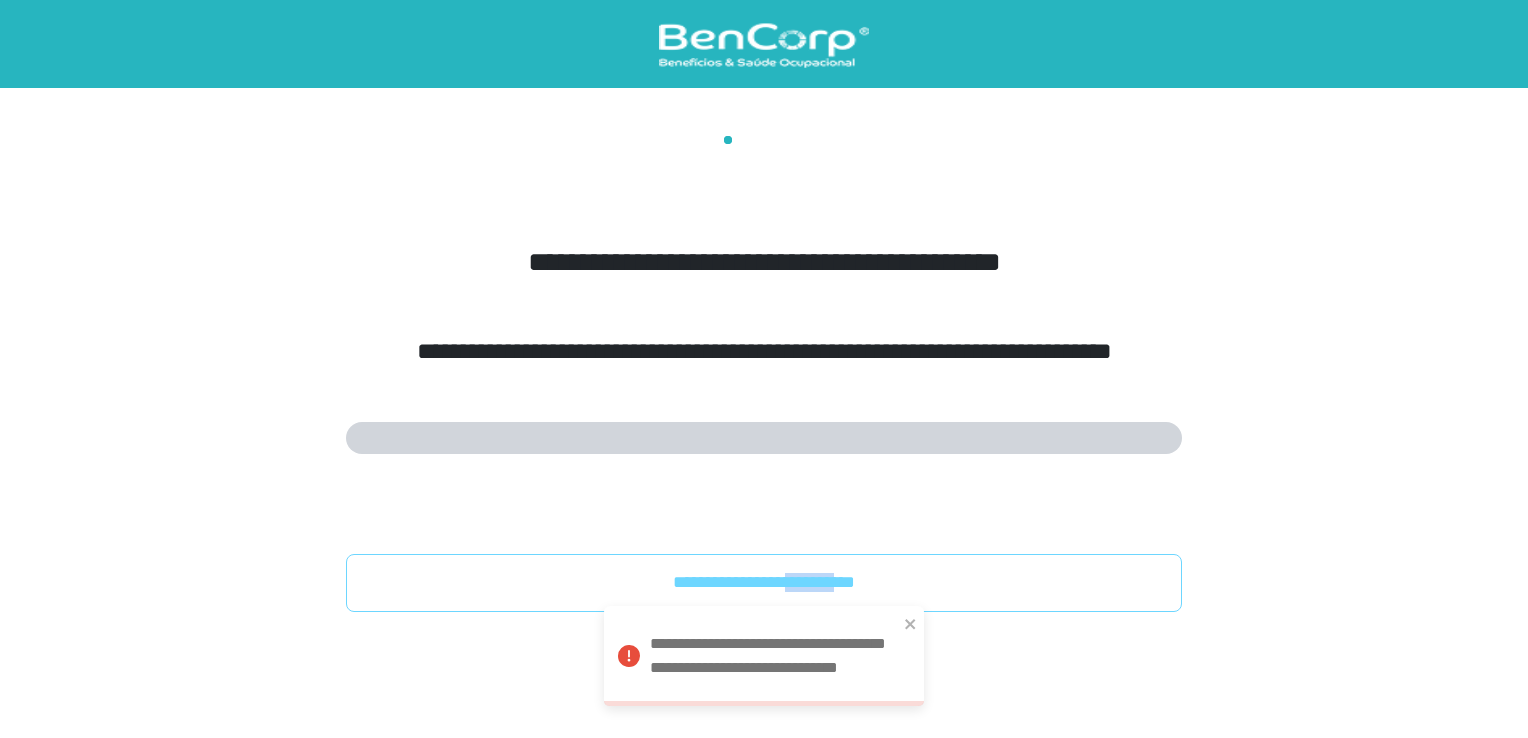 click on "**********" at bounding box center (764, 582) 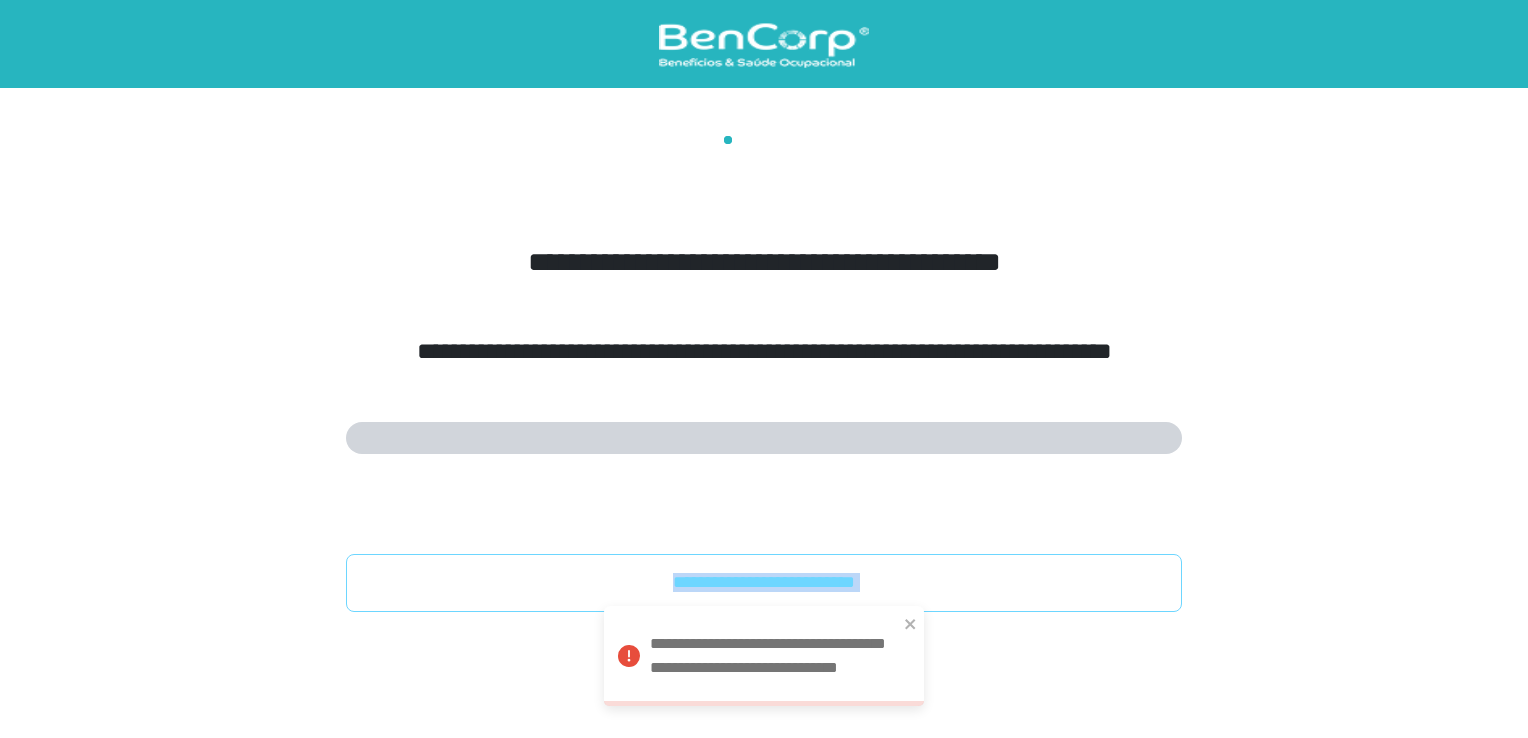 click on "**********" at bounding box center (764, 582) 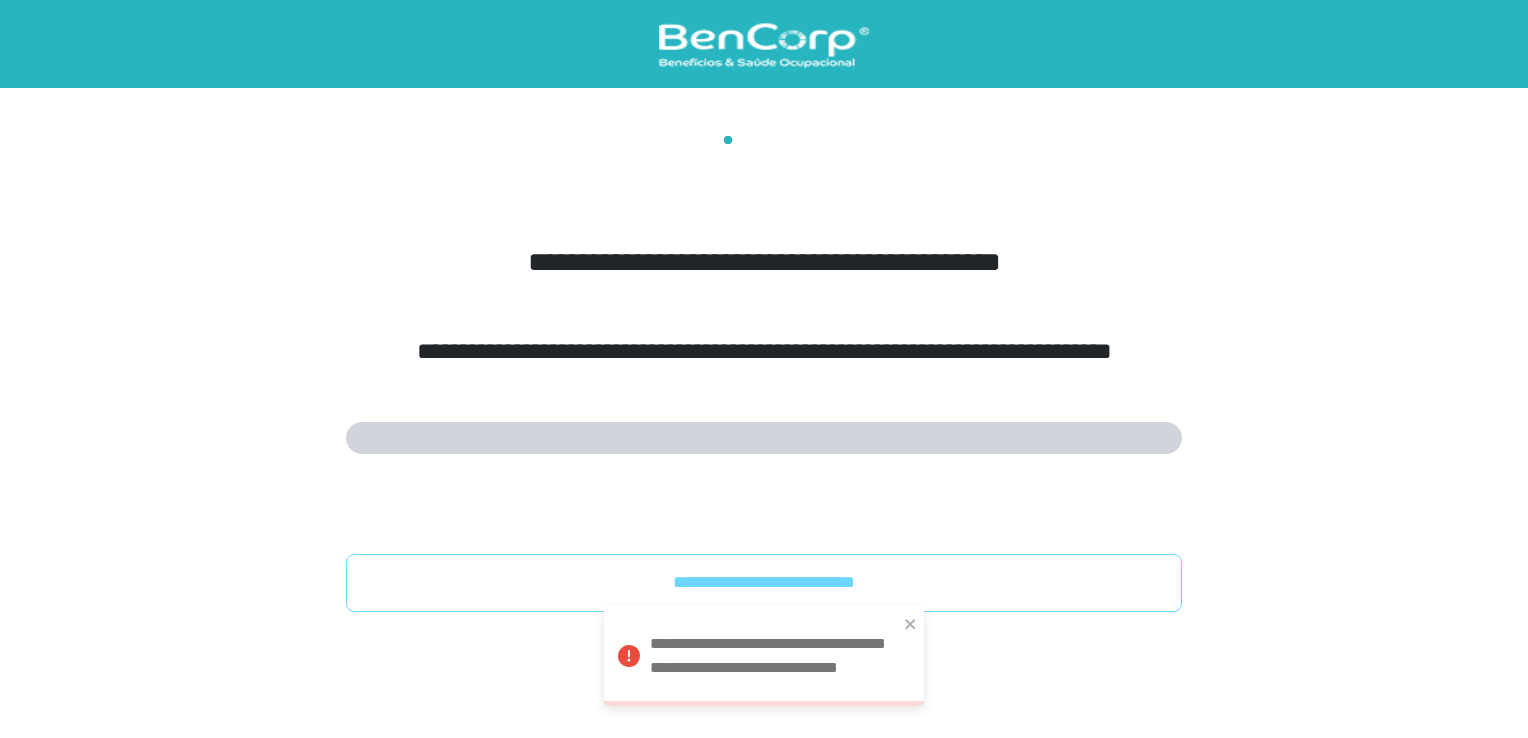 drag, startPoint x: 826, startPoint y: 572, endPoint x: 822, endPoint y: 460, distance: 112.0714 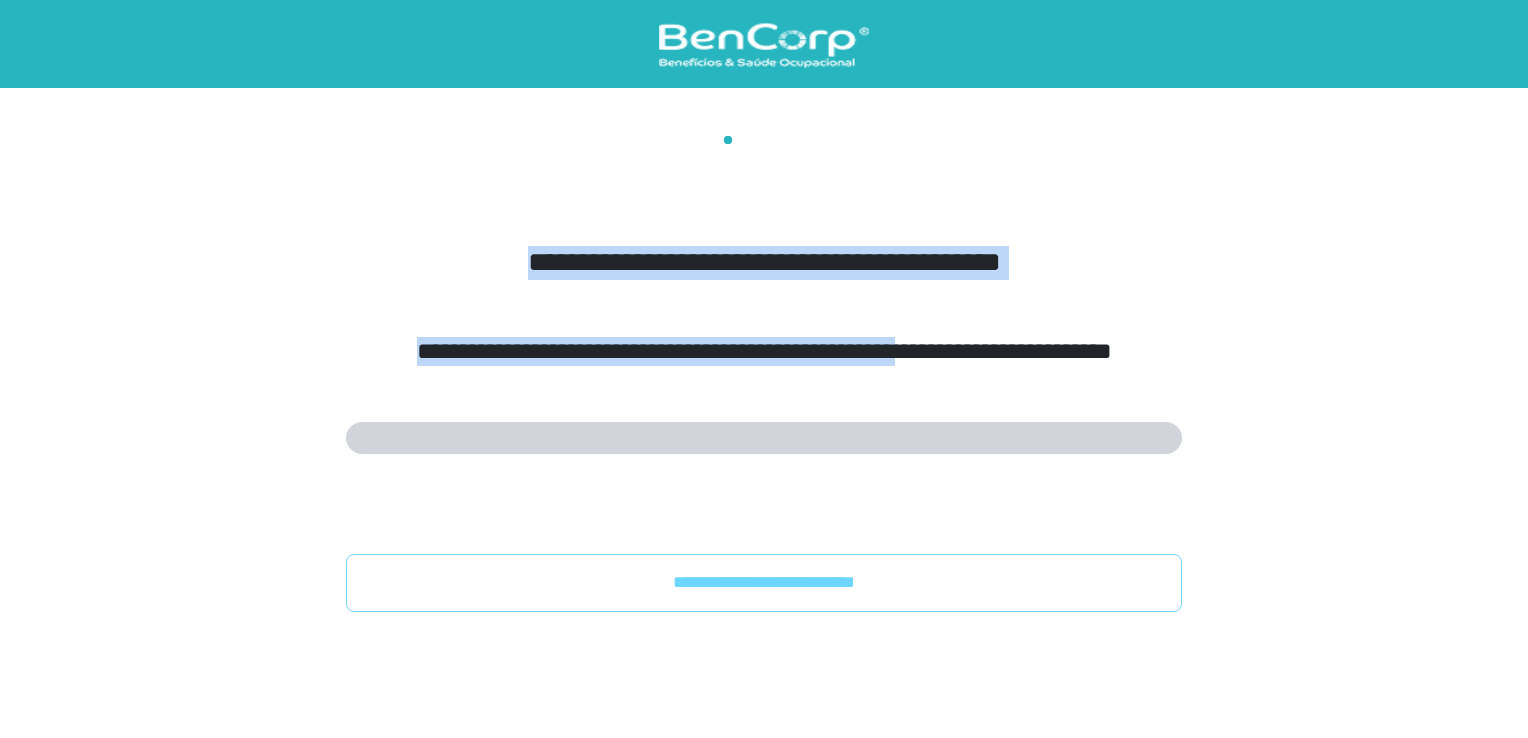 drag, startPoint x: 804, startPoint y: 226, endPoint x: 940, endPoint y: 377, distance: 203.21663 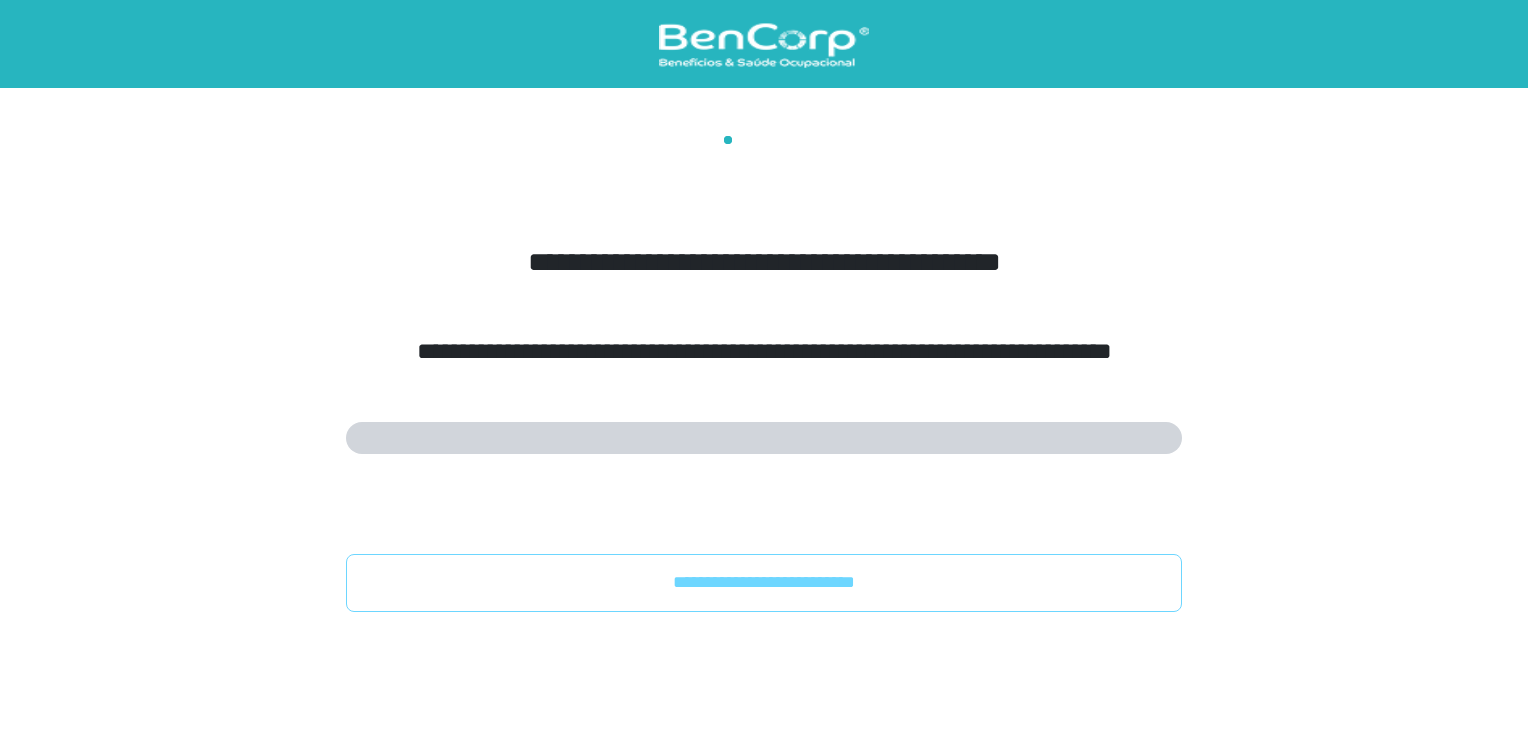 click on "**********" at bounding box center (764, 351) 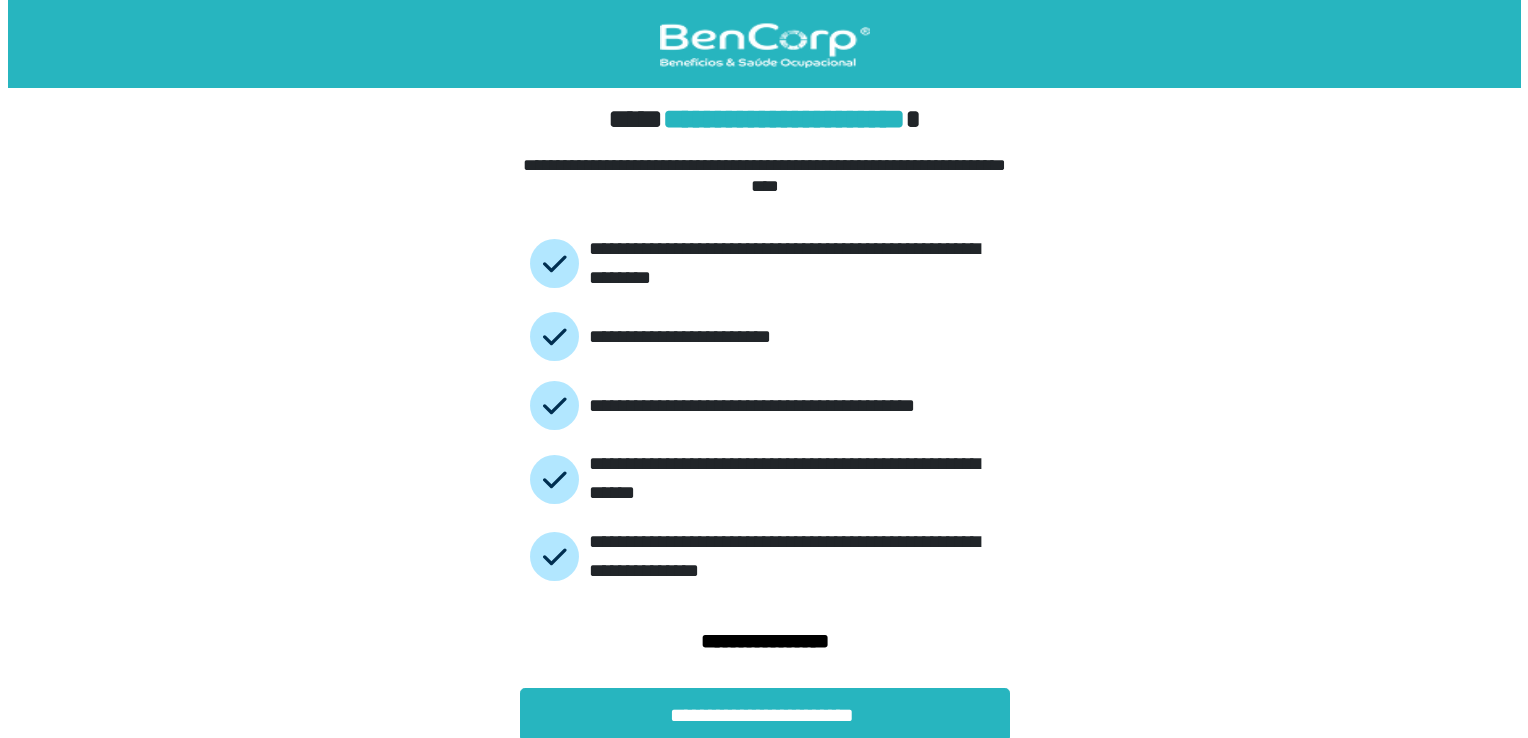 scroll, scrollTop: 0, scrollLeft: 0, axis: both 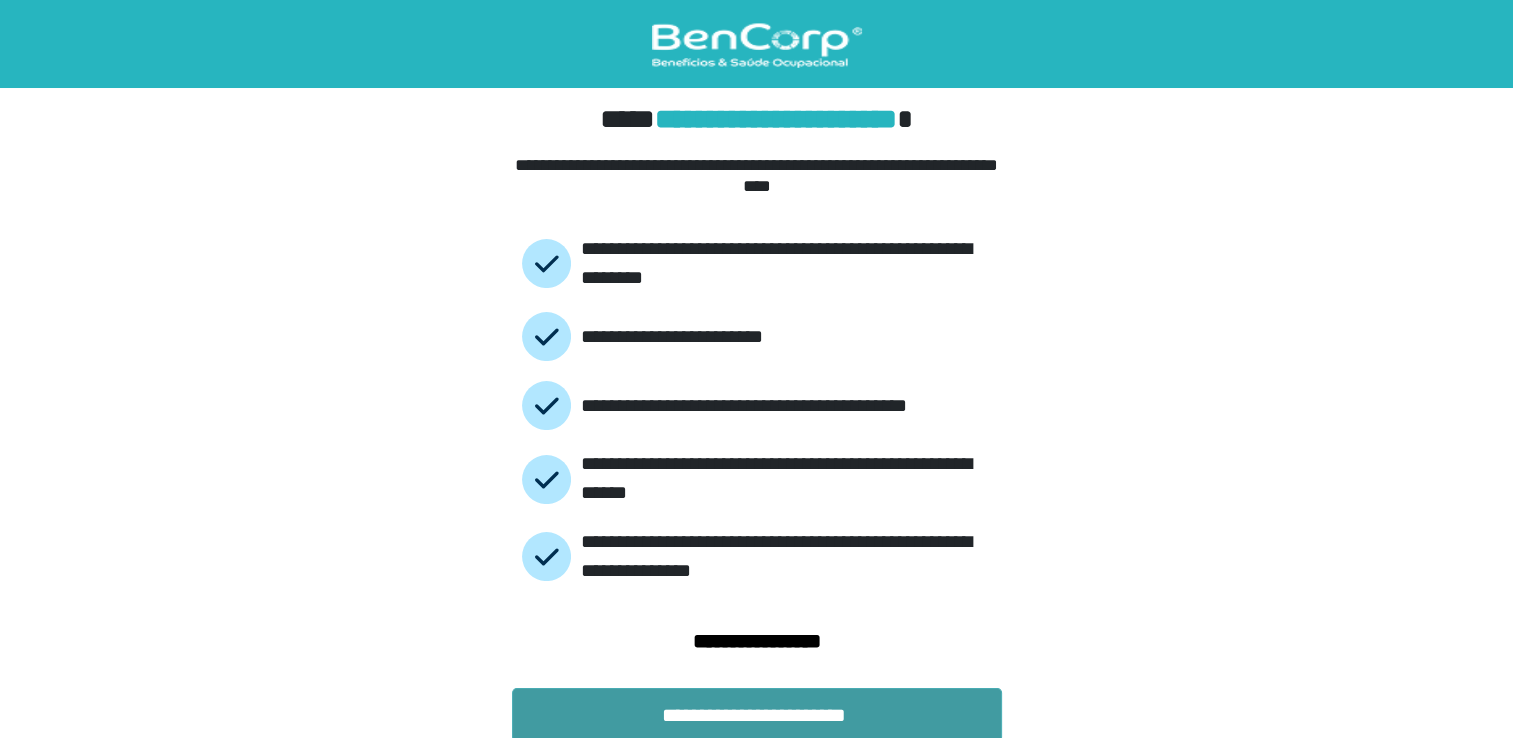 click on "**********" at bounding box center [757, 715] 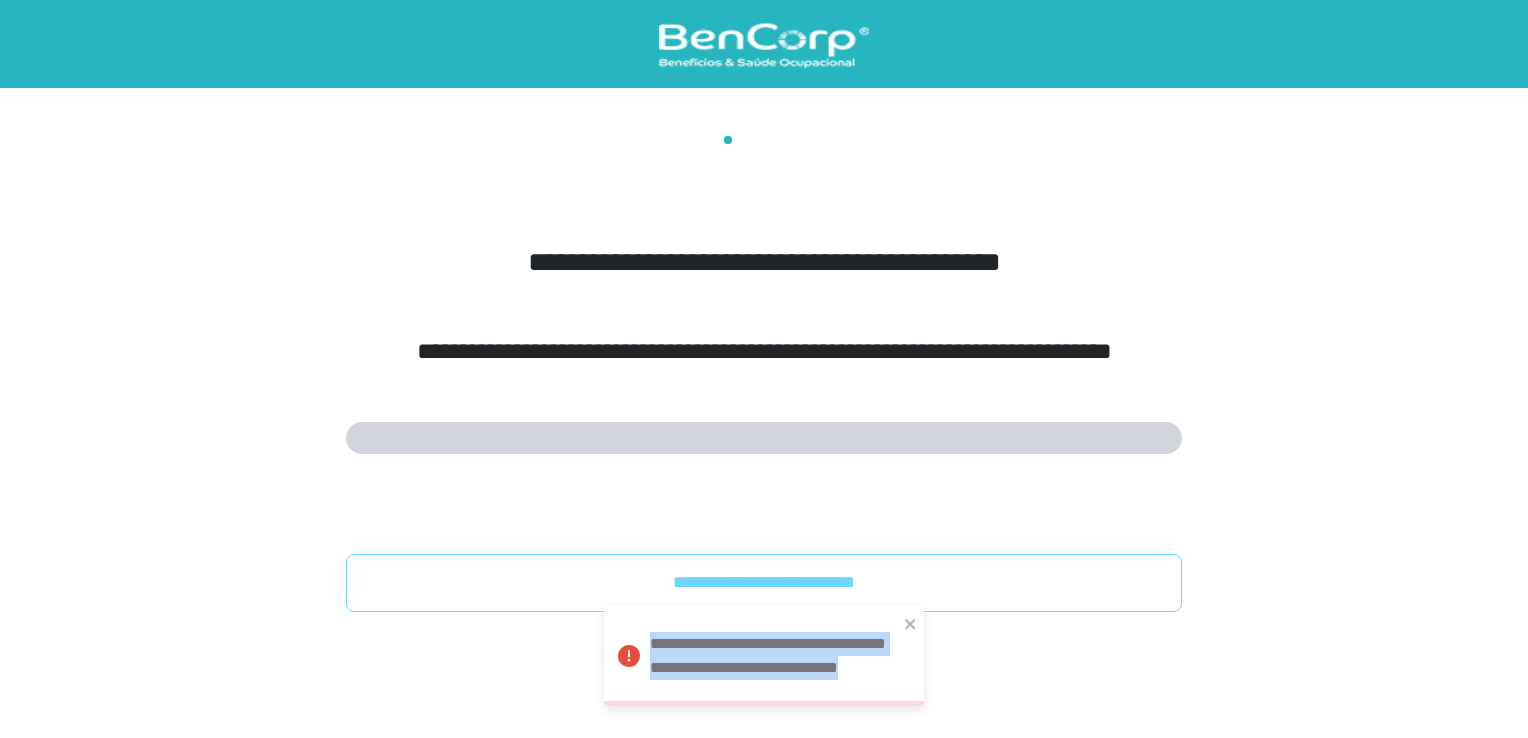 drag, startPoint x: 728, startPoint y: 678, endPoint x: 652, endPoint y: 631, distance: 89.358826 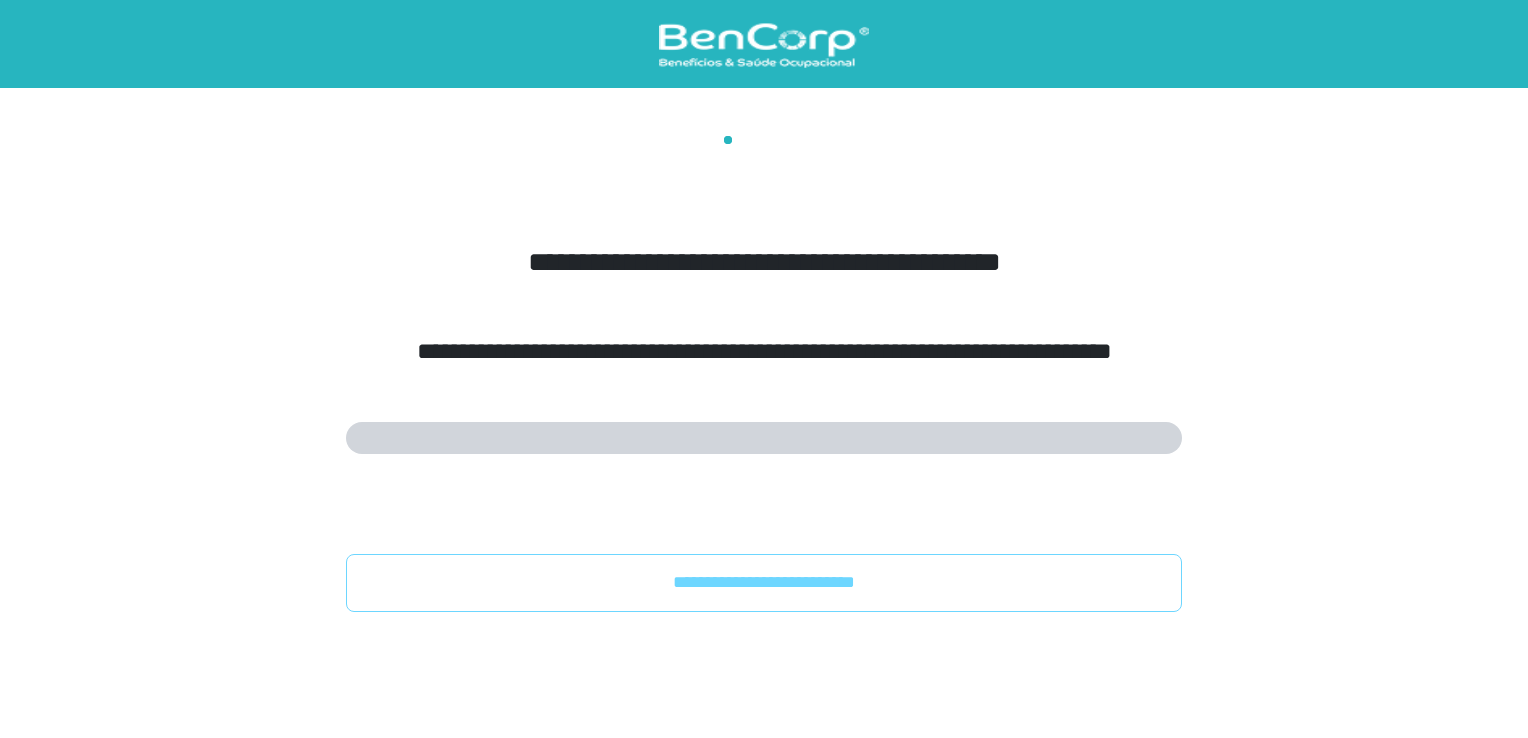 click on "**********" at bounding box center (764, 582) 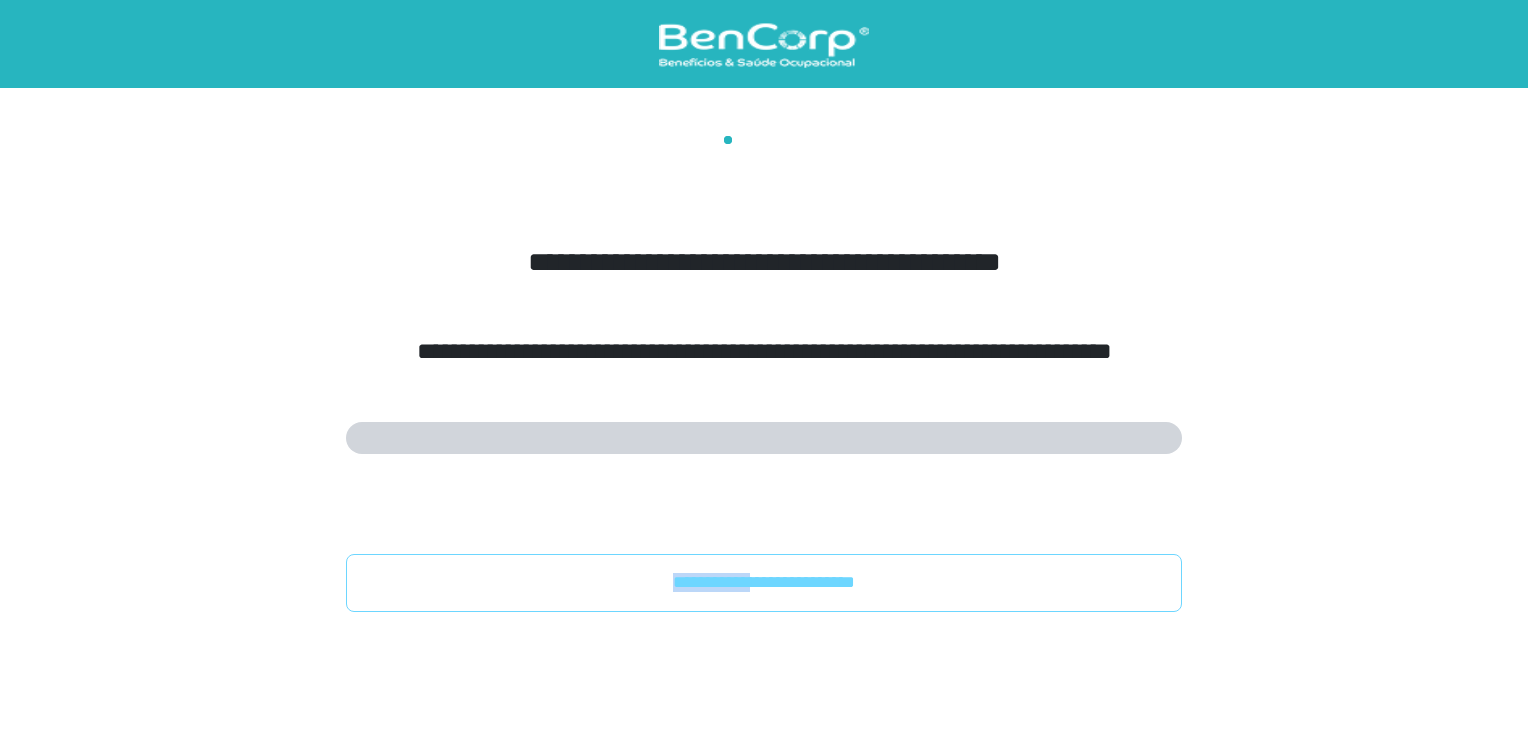 click on "**********" at bounding box center [764, 582] 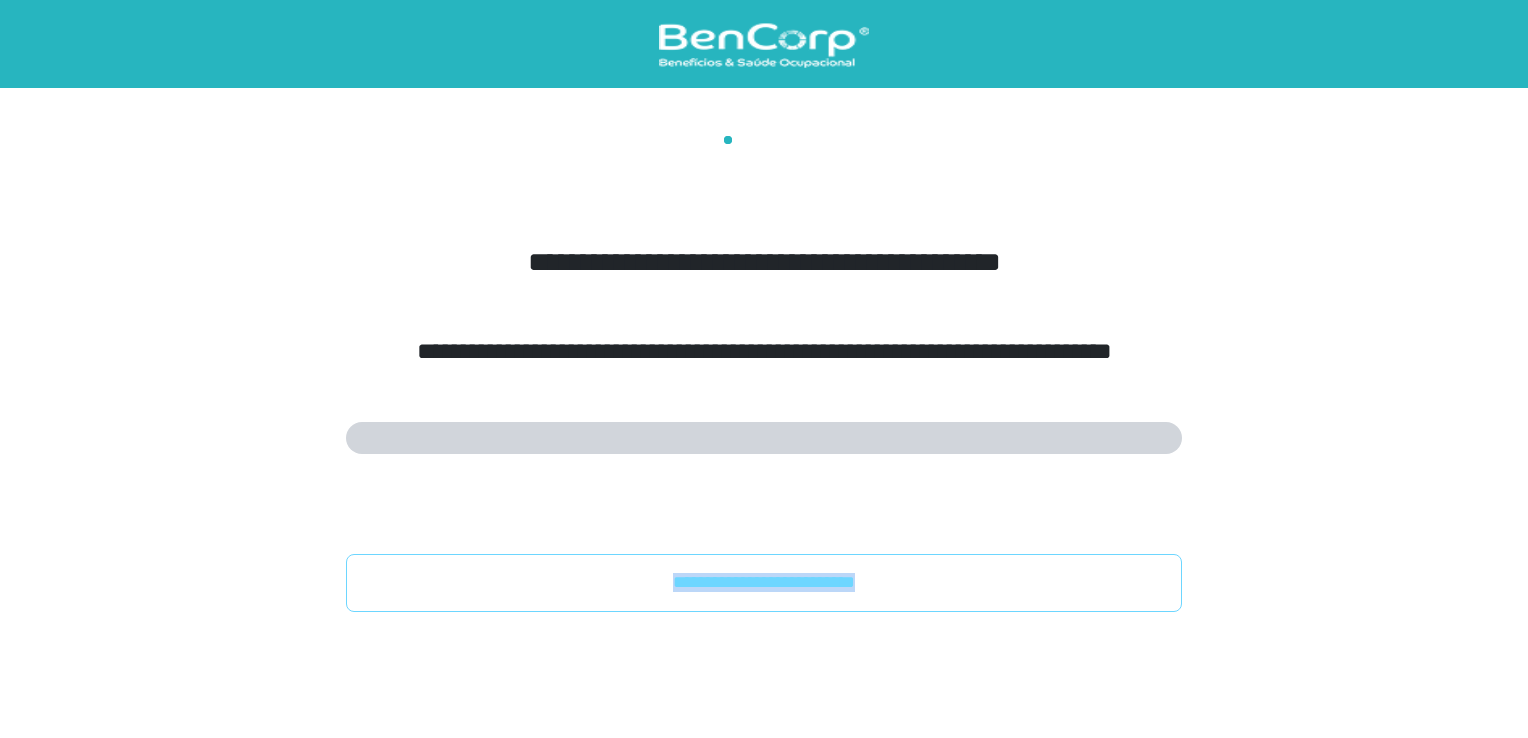 click on "**********" at bounding box center [764, 582] 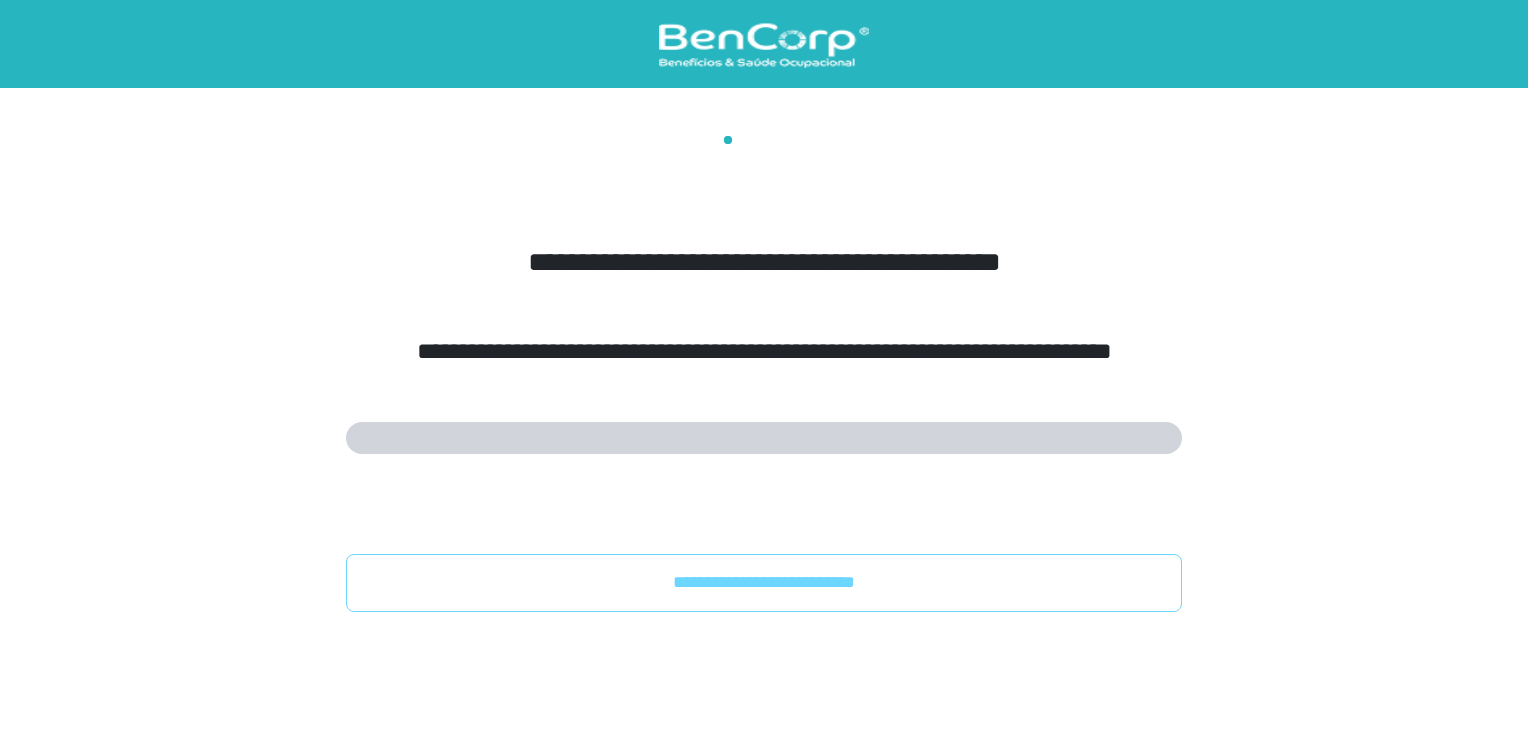 drag, startPoint x: 698, startPoint y: 574, endPoint x: 648, endPoint y: 373, distance: 207.12556 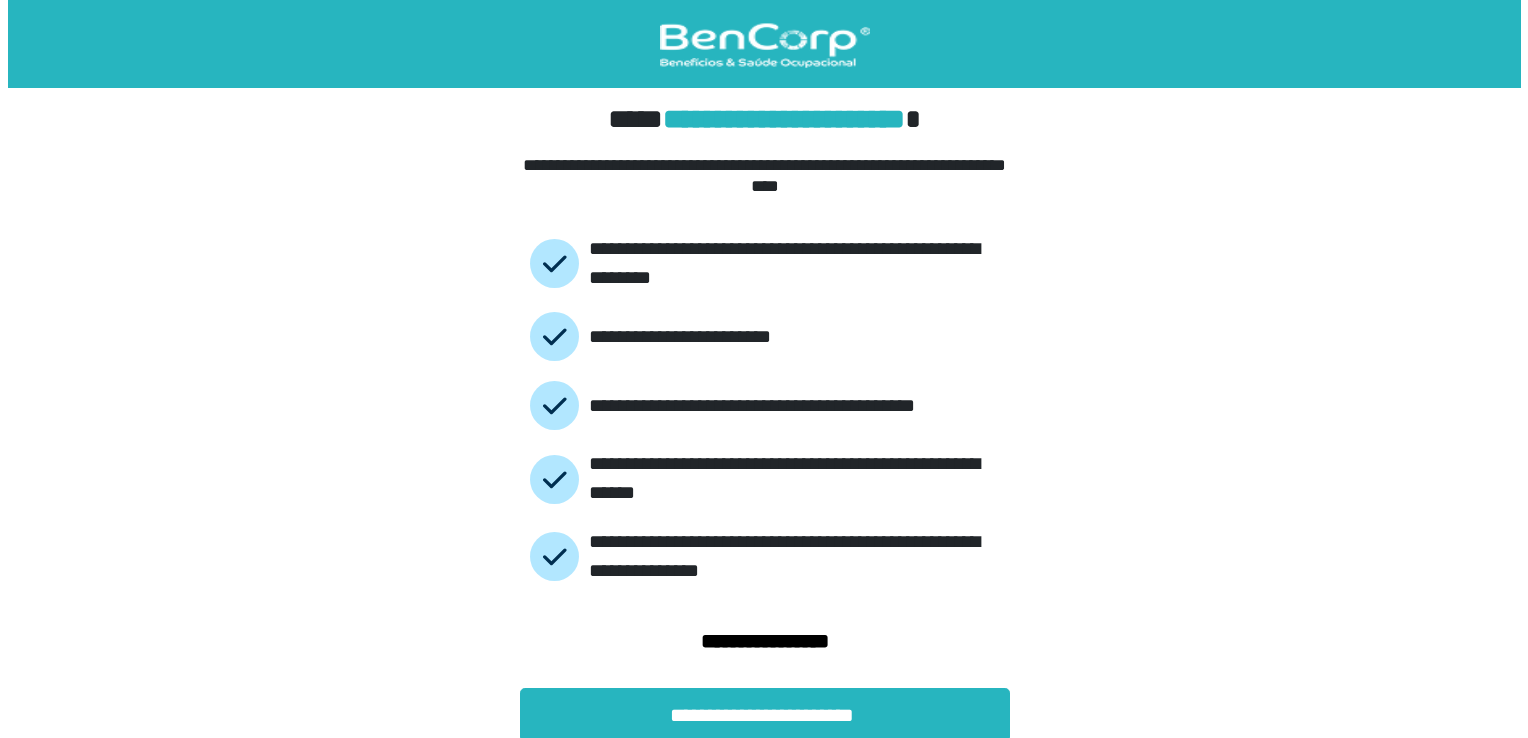 scroll, scrollTop: 0, scrollLeft: 0, axis: both 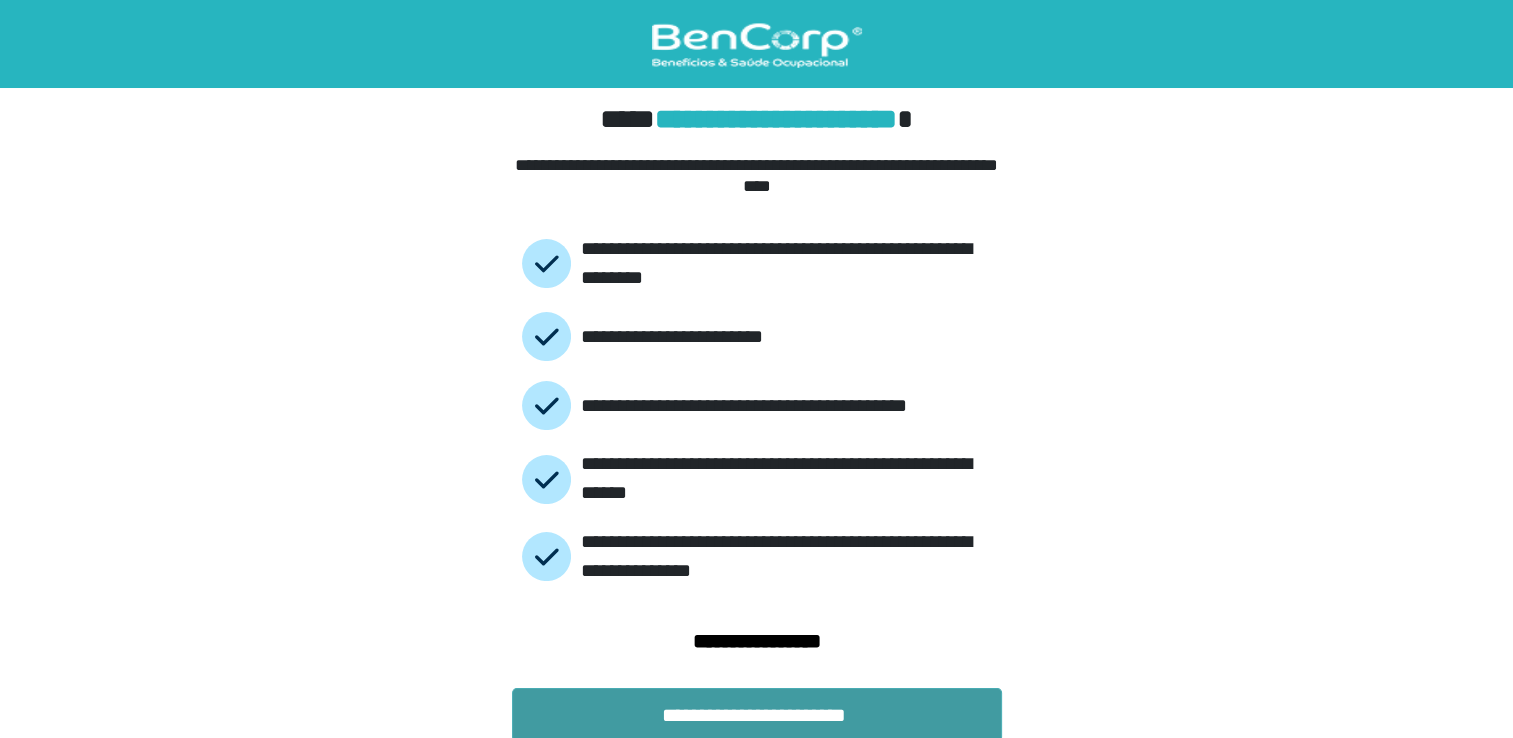 click on "**********" at bounding box center [757, 715] 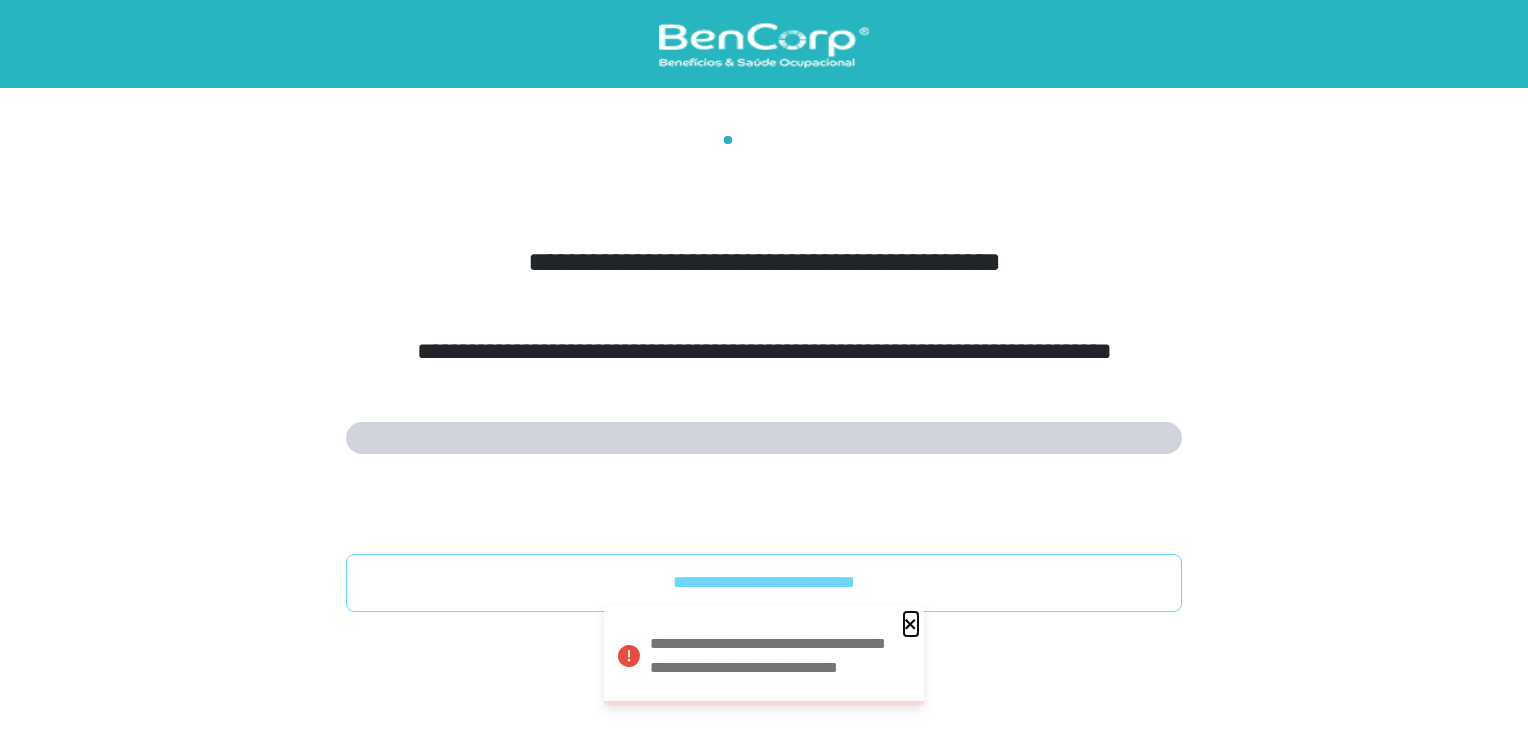 click 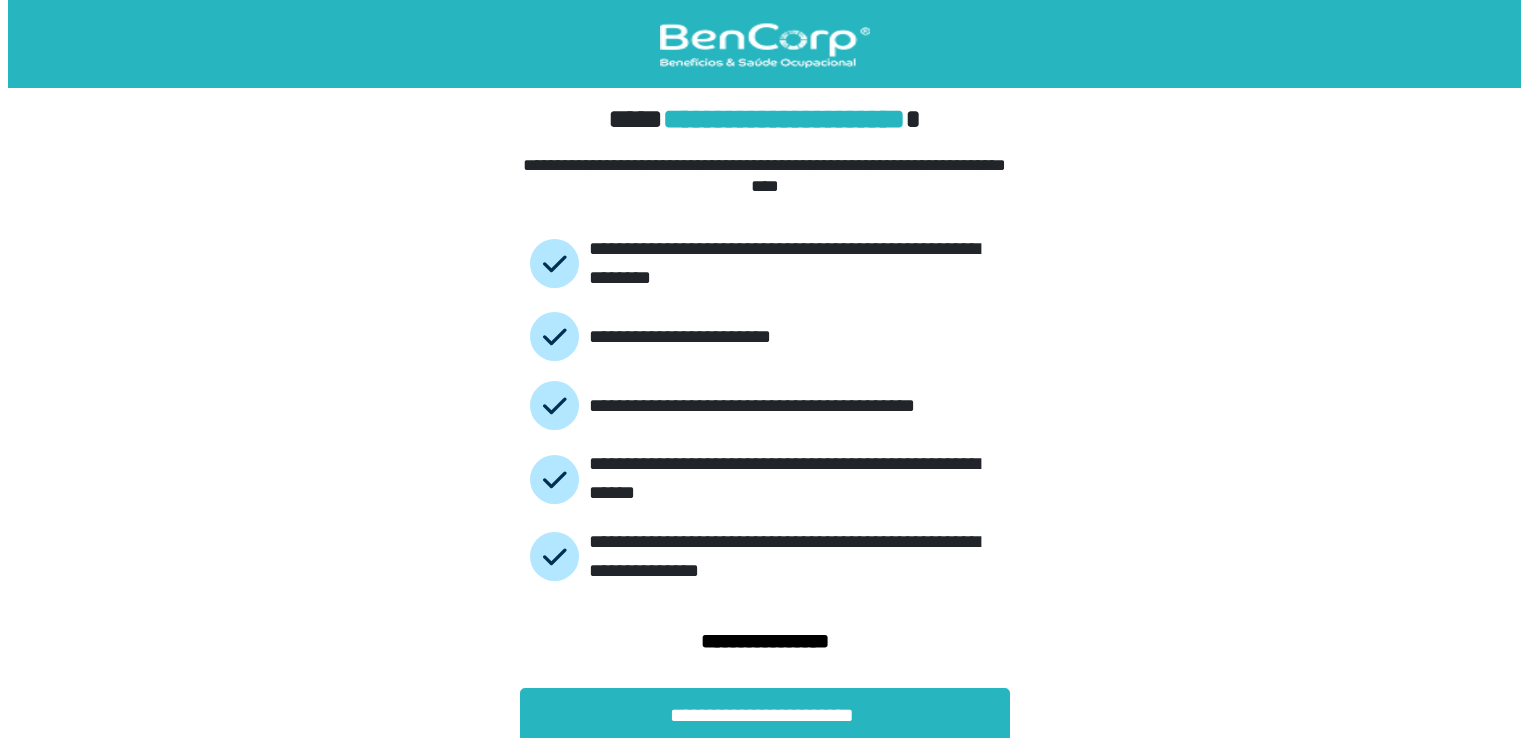 scroll, scrollTop: 0, scrollLeft: 0, axis: both 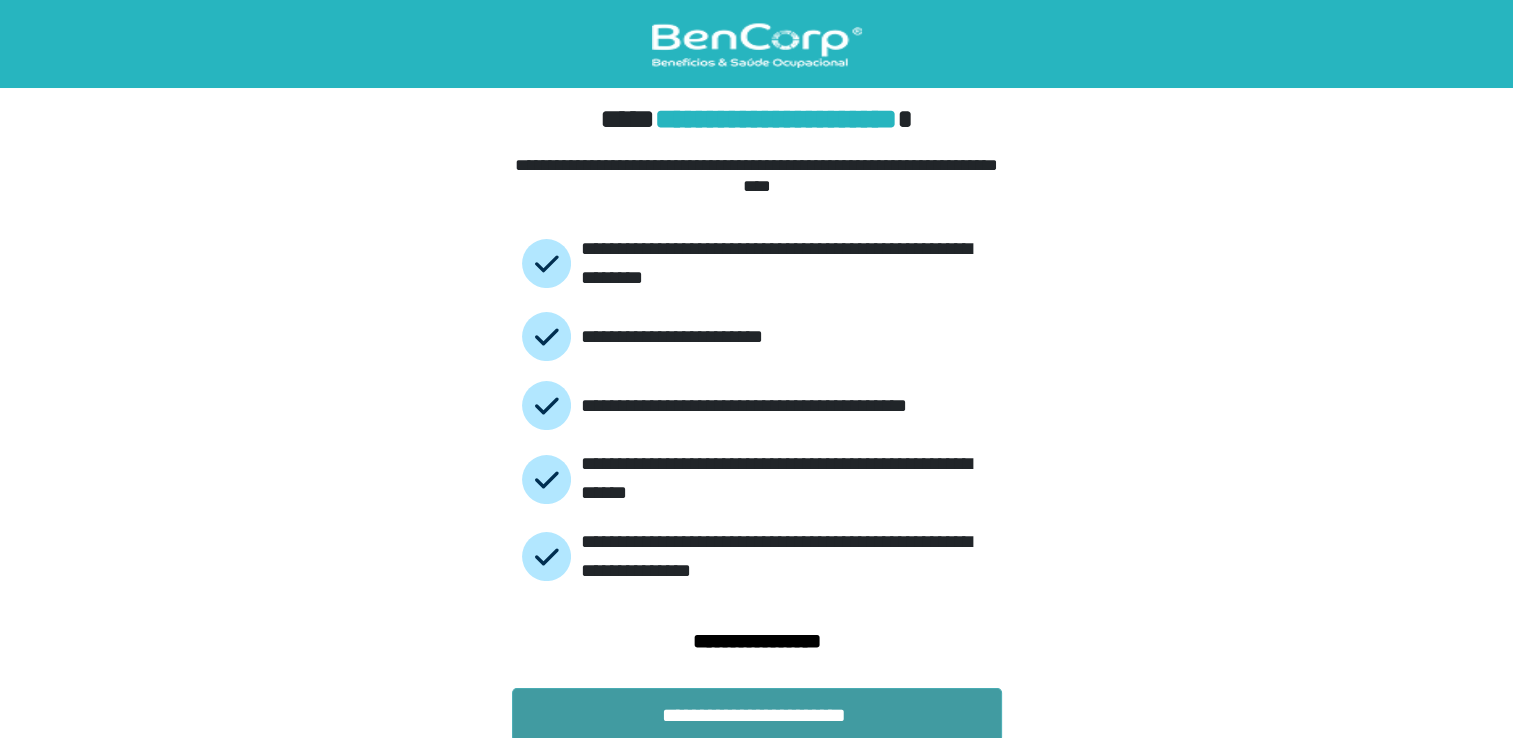 click on "**********" at bounding box center (757, 715) 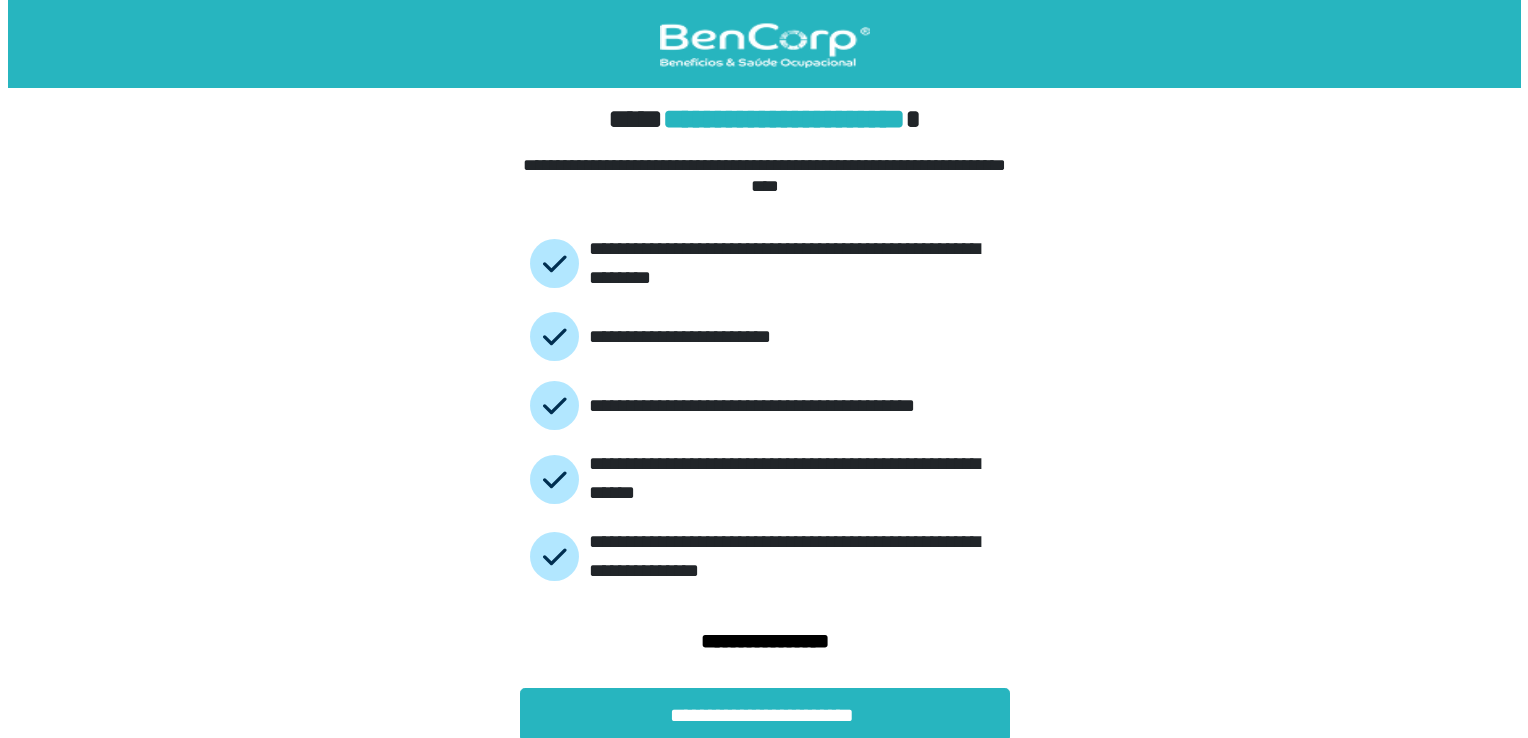 scroll, scrollTop: 0, scrollLeft: 0, axis: both 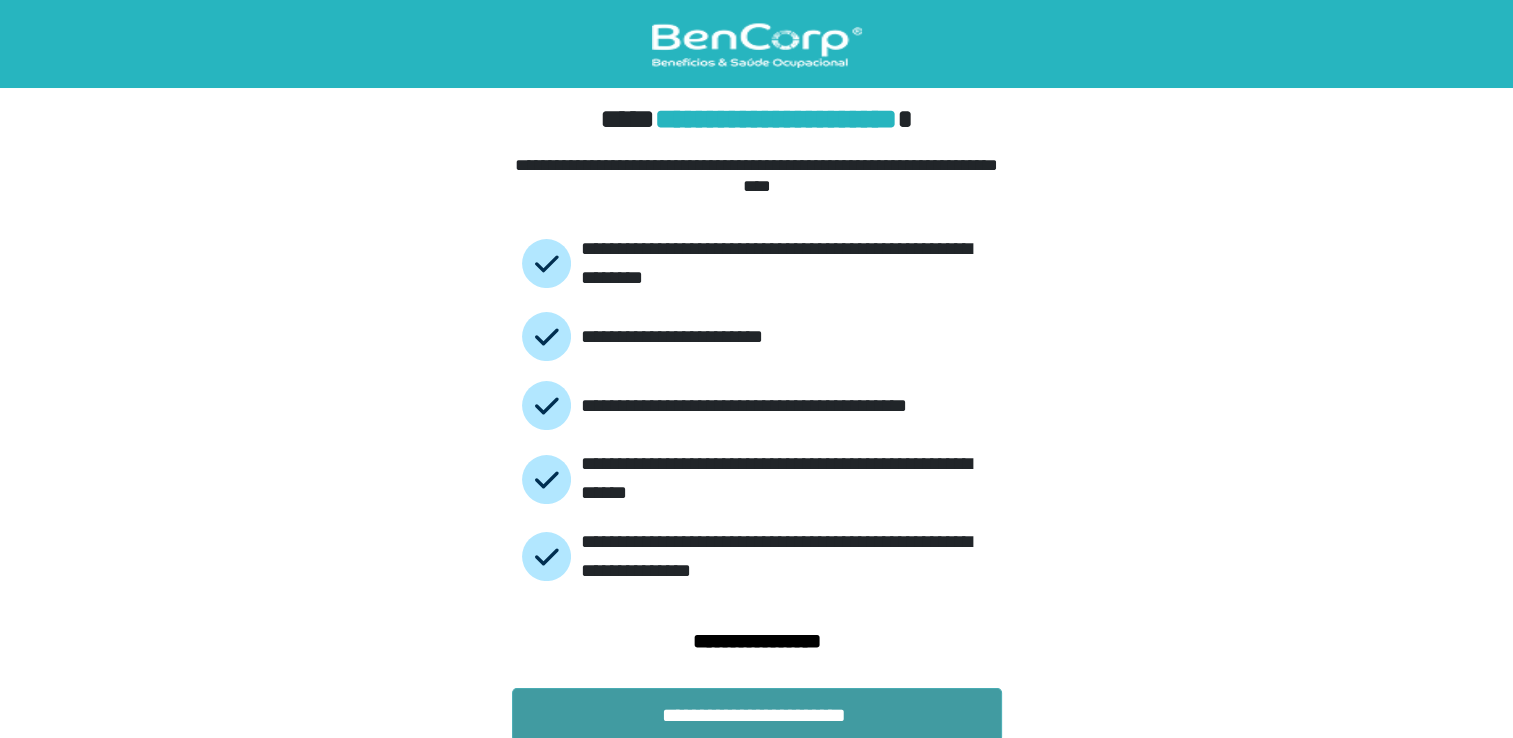 click on "**********" at bounding box center [757, 715] 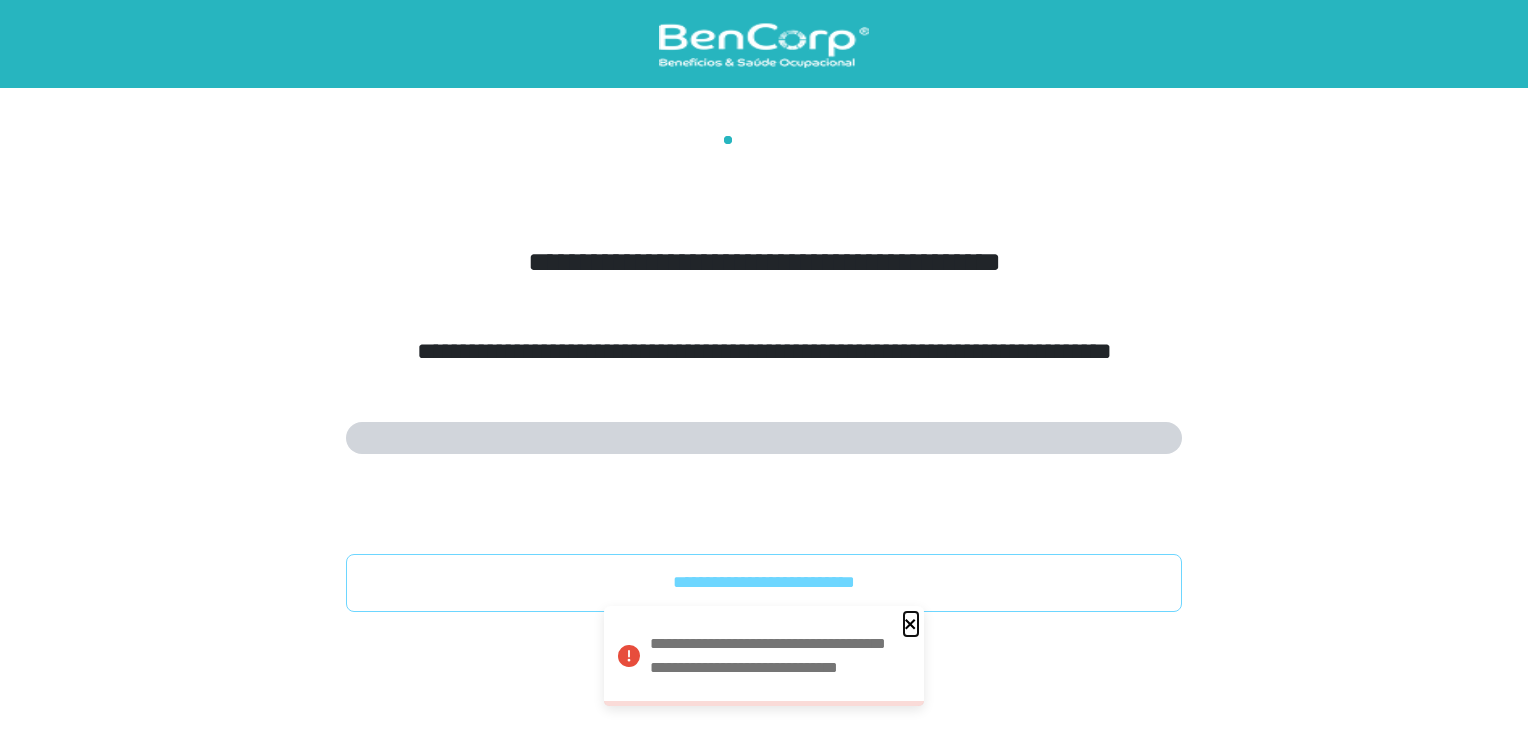 click 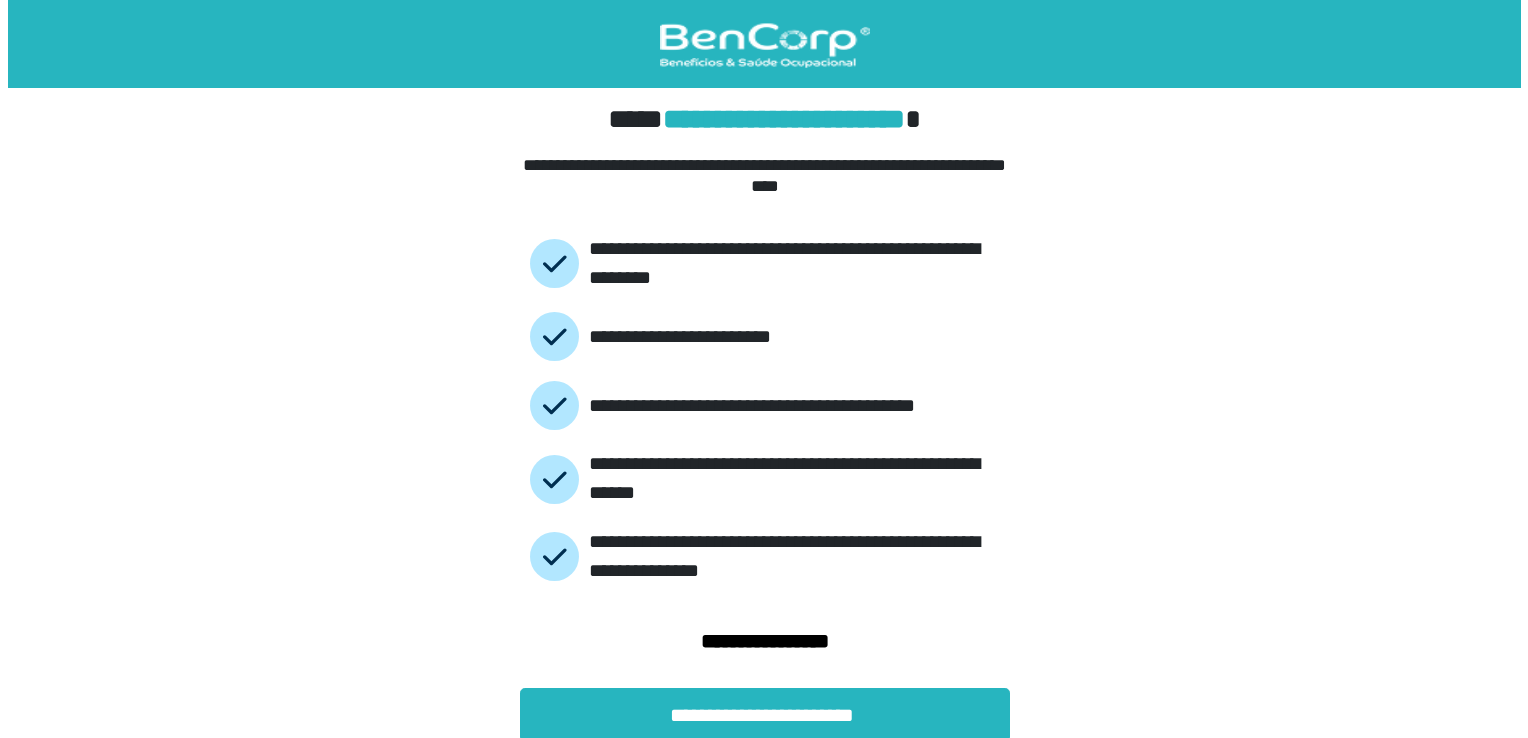 scroll, scrollTop: 0, scrollLeft: 0, axis: both 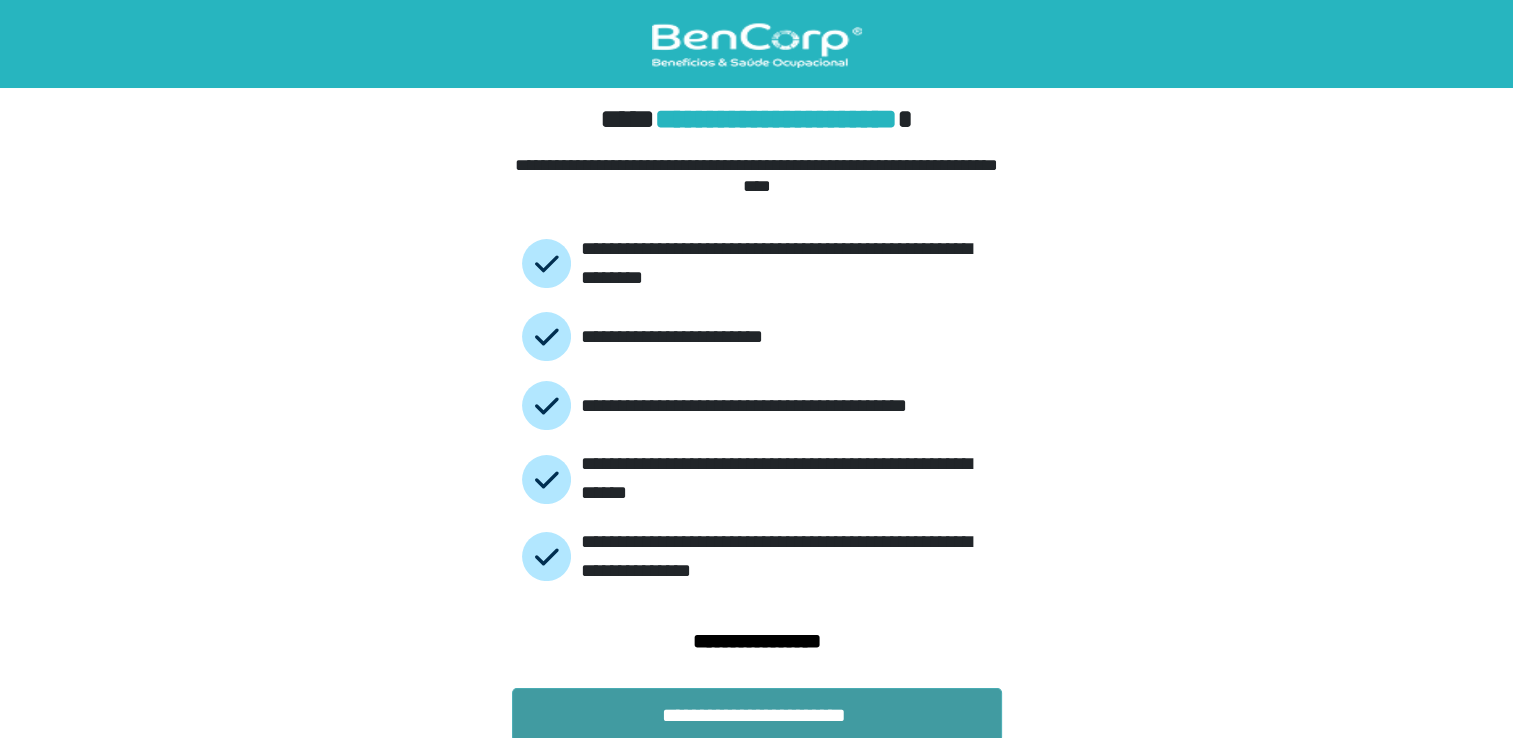 click on "**********" at bounding box center (757, 715) 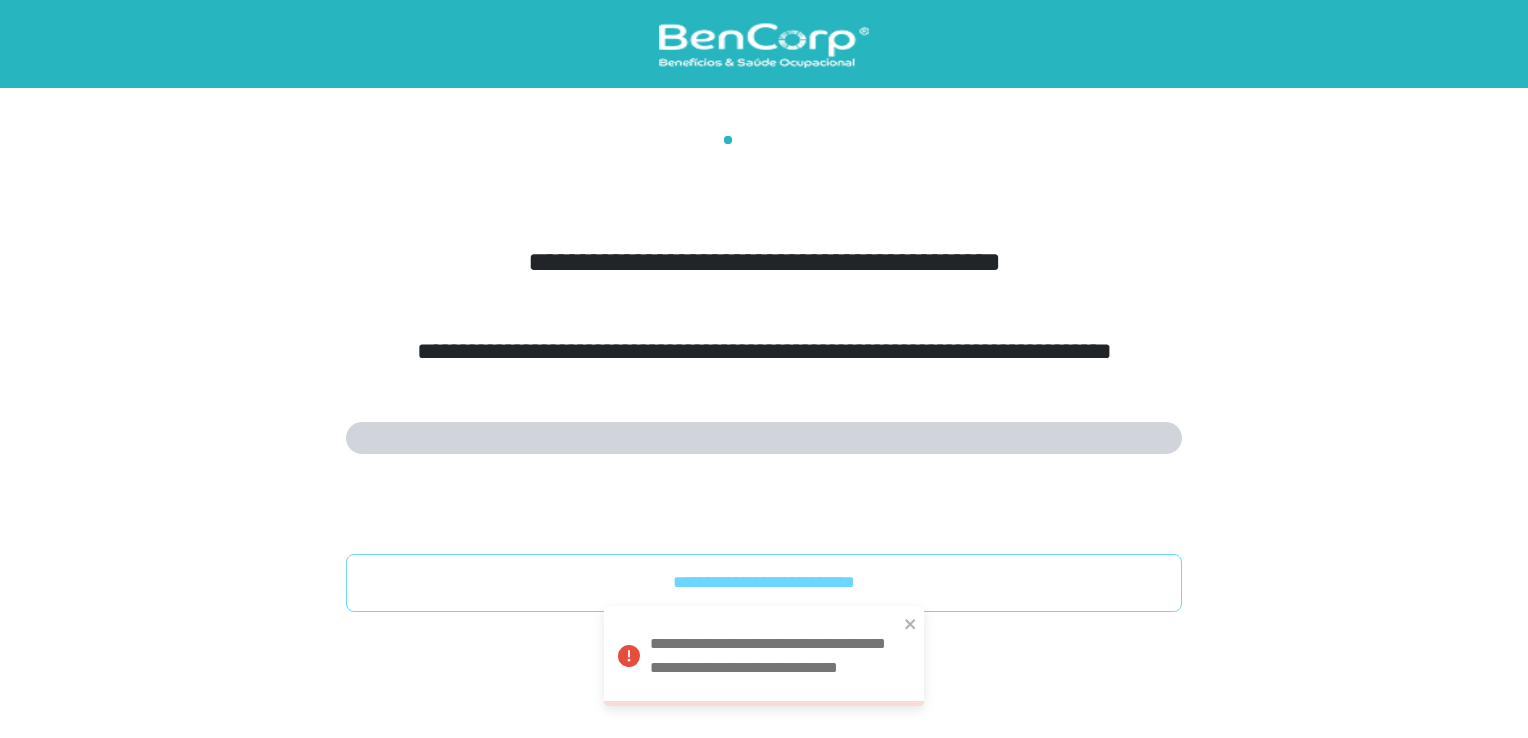 click at bounding box center (764, 44) 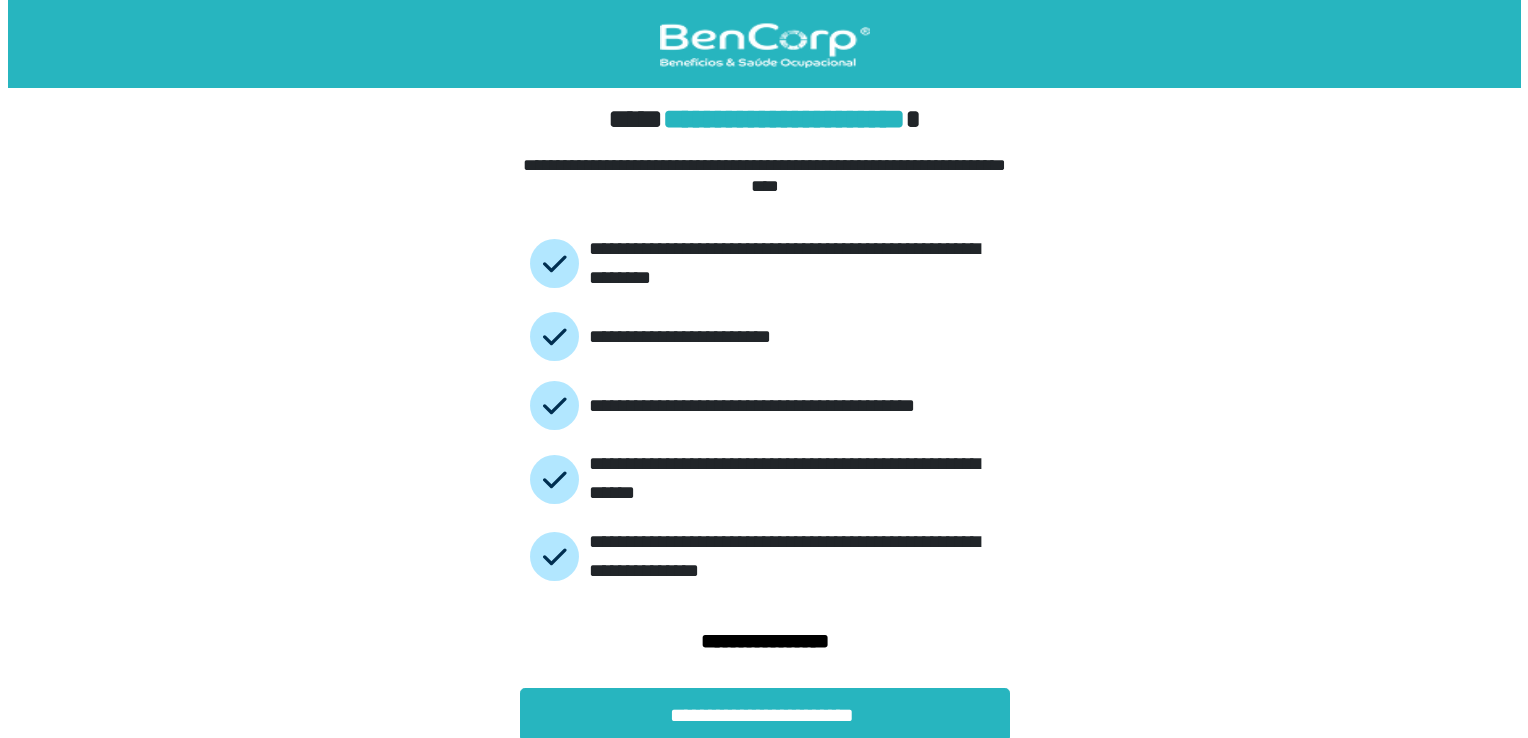 scroll, scrollTop: 0, scrollLeft: 0, axis: both 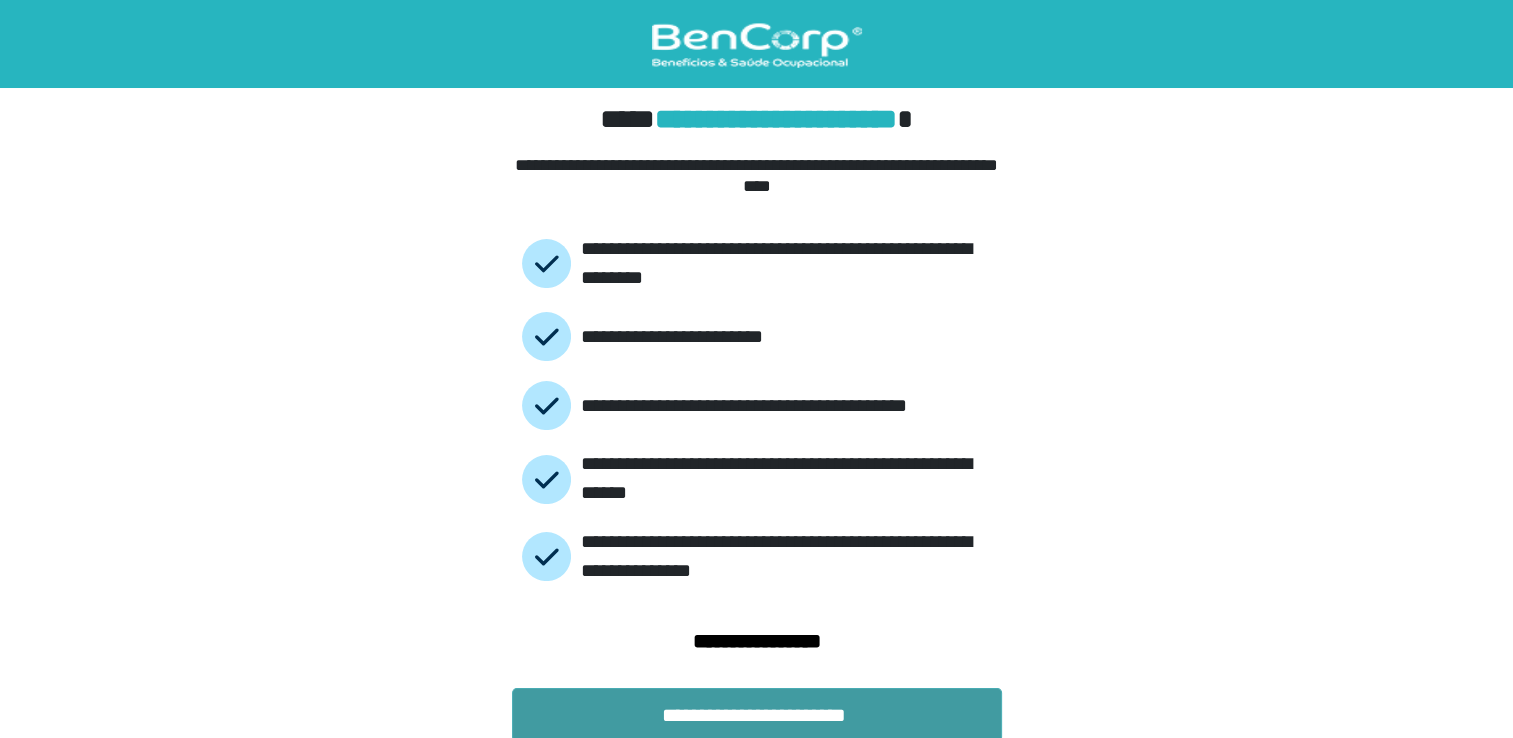click on "**********" at bounding box center [757, 715] 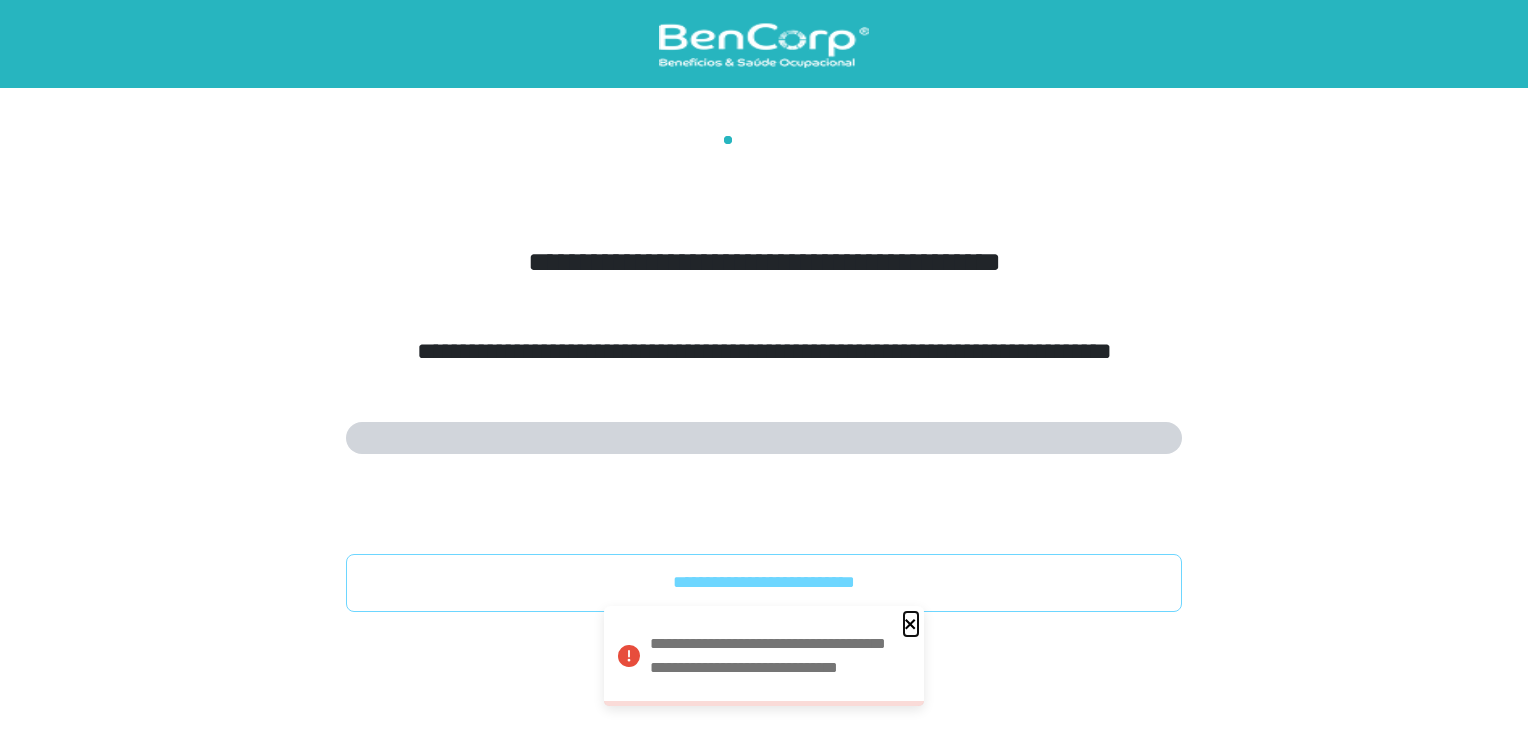 click 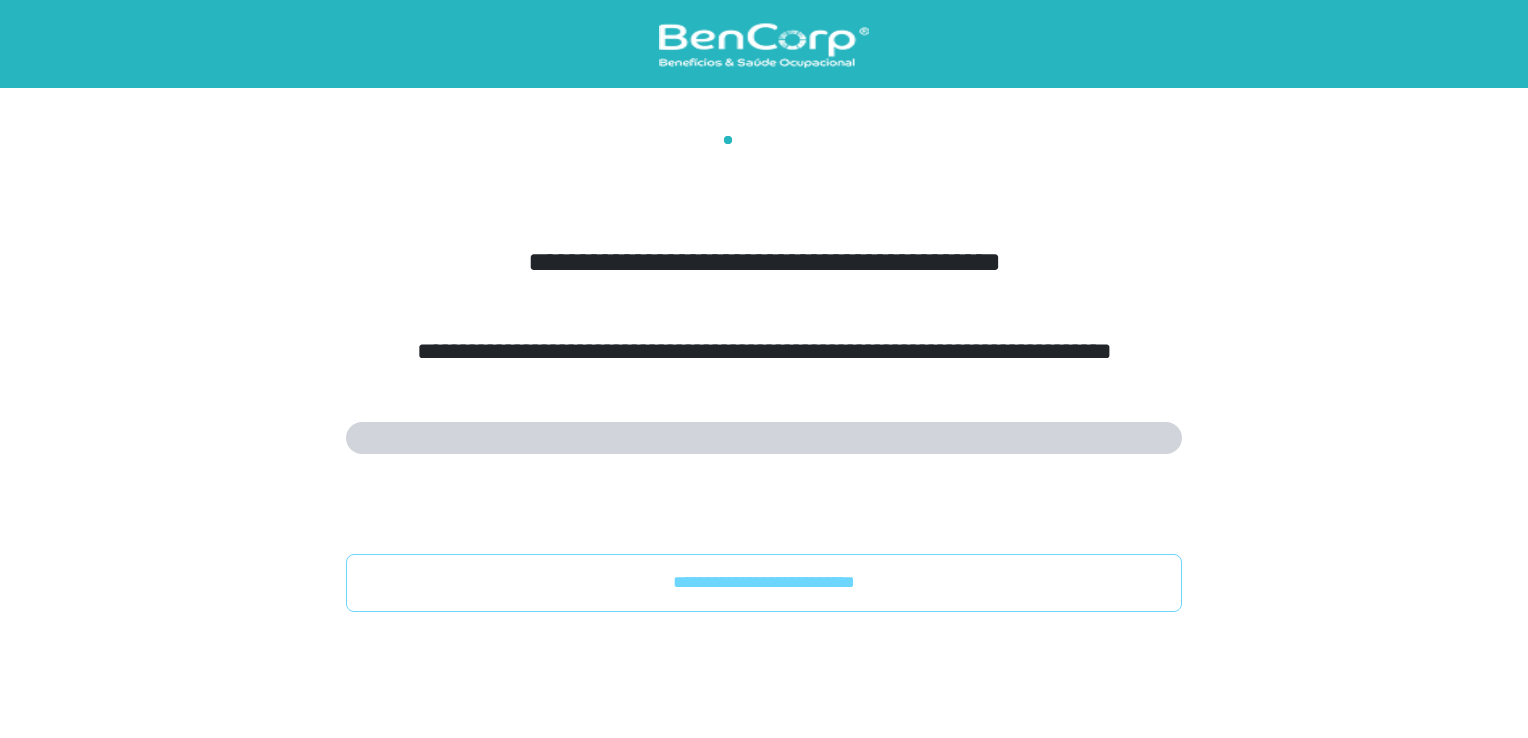 click on "**********" at bounding box center (764, 351) 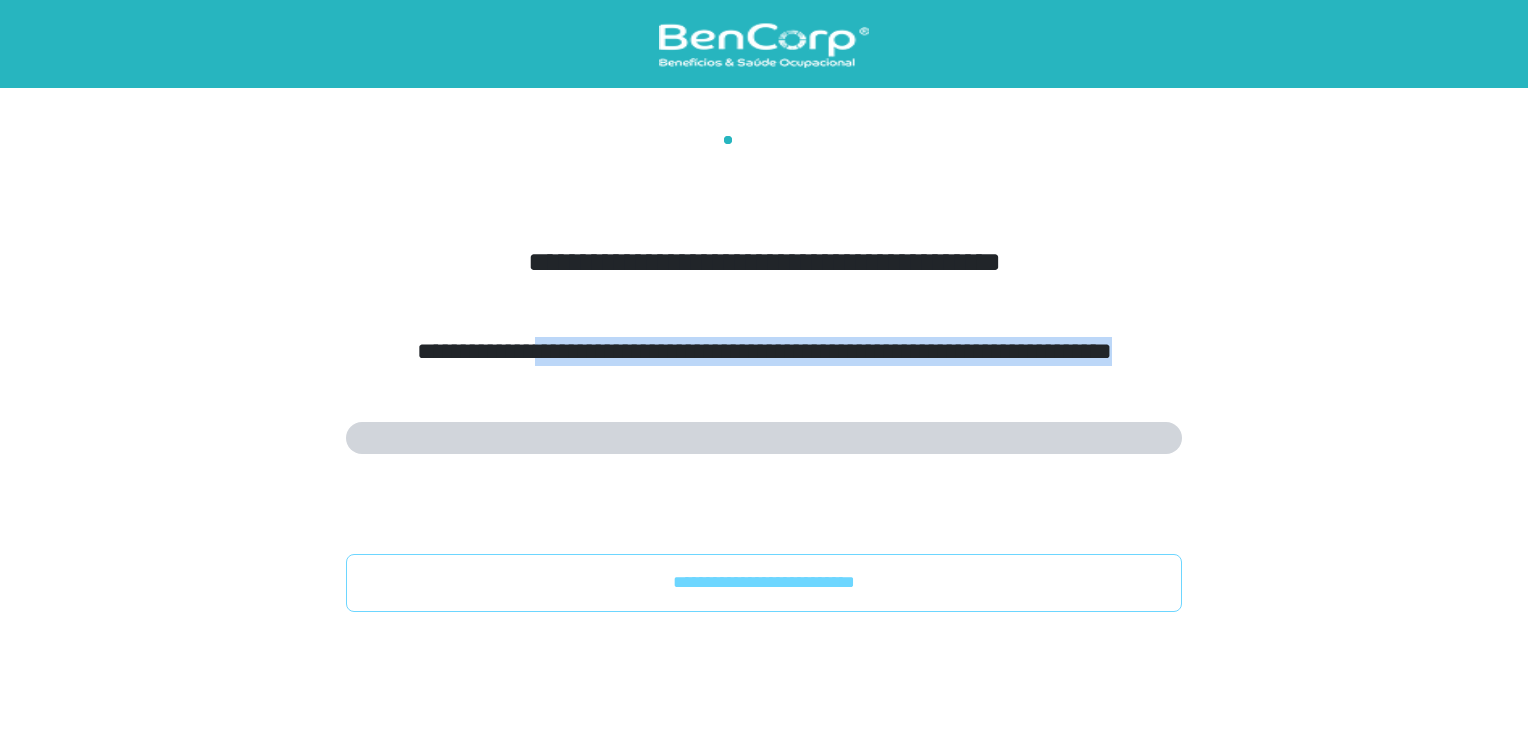 drag, startPoint x: 501, startPoint y: 307, endPoint x: 1272, endPoint y: 408, distance: 777.5873 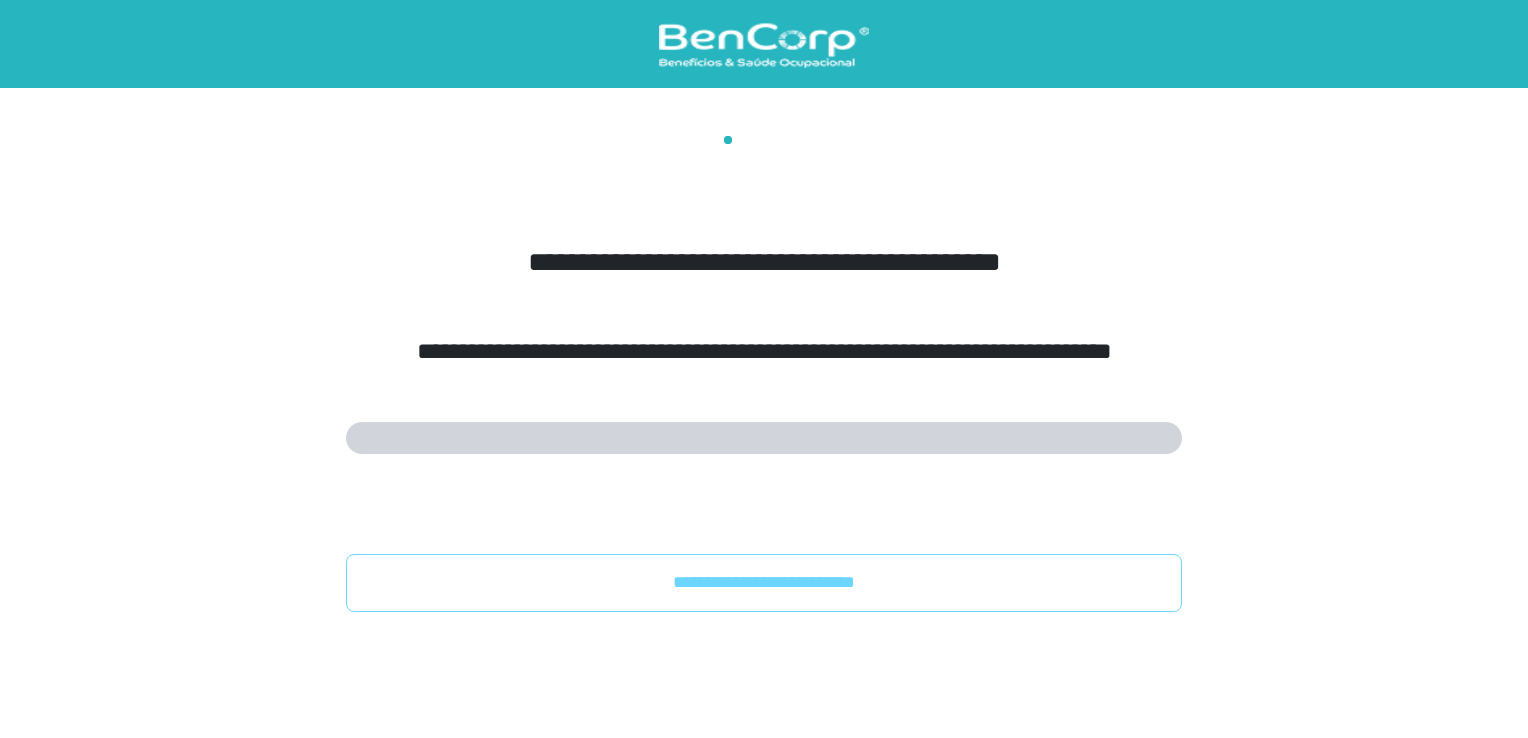 drag, startPoint x: 1272, startPoint y: 408, endPoint x: 1152, endPoint y: 458, distance: 130 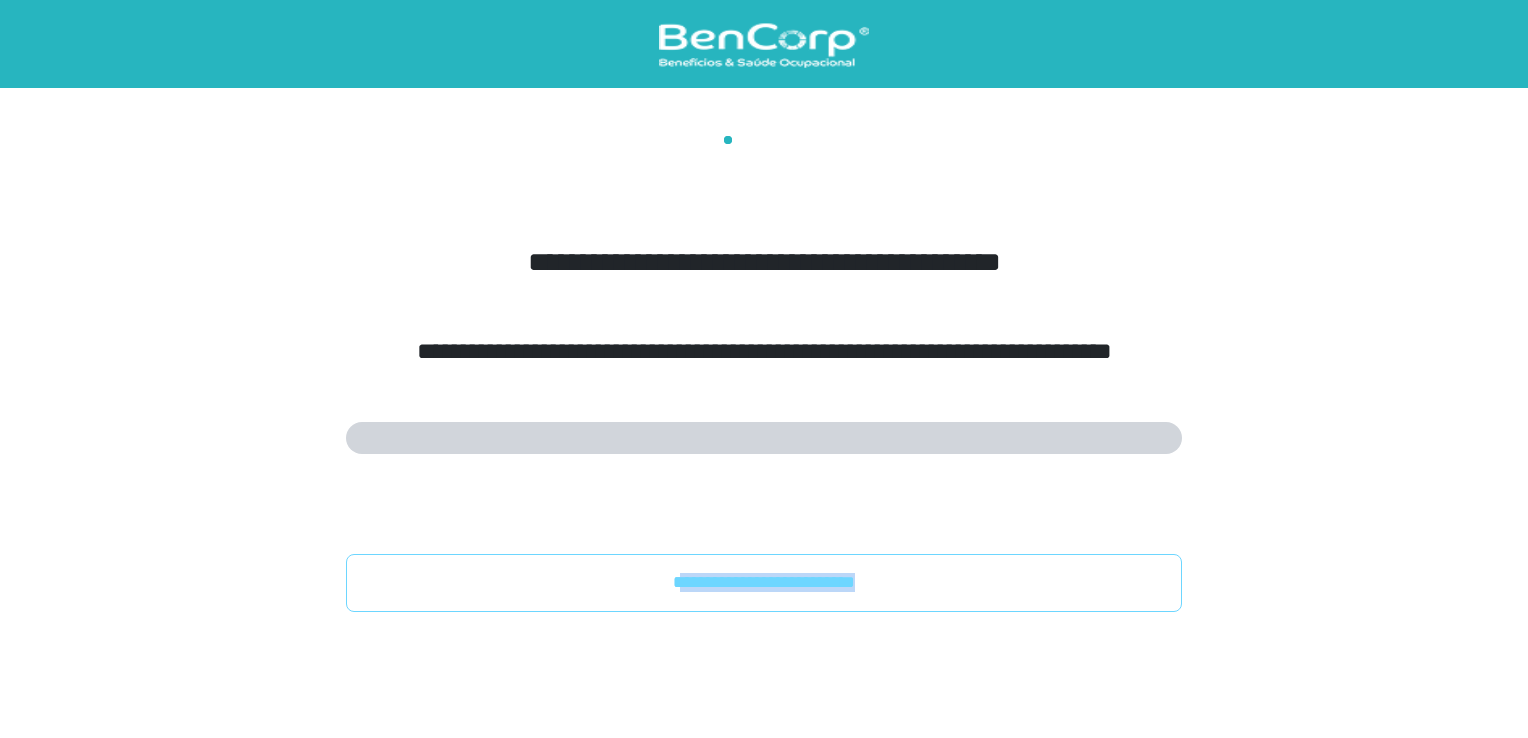 drag, startPoint x: 896, startPoint y: 593, endPoint x: 564, endPoint y: 490, distance: 347.6104 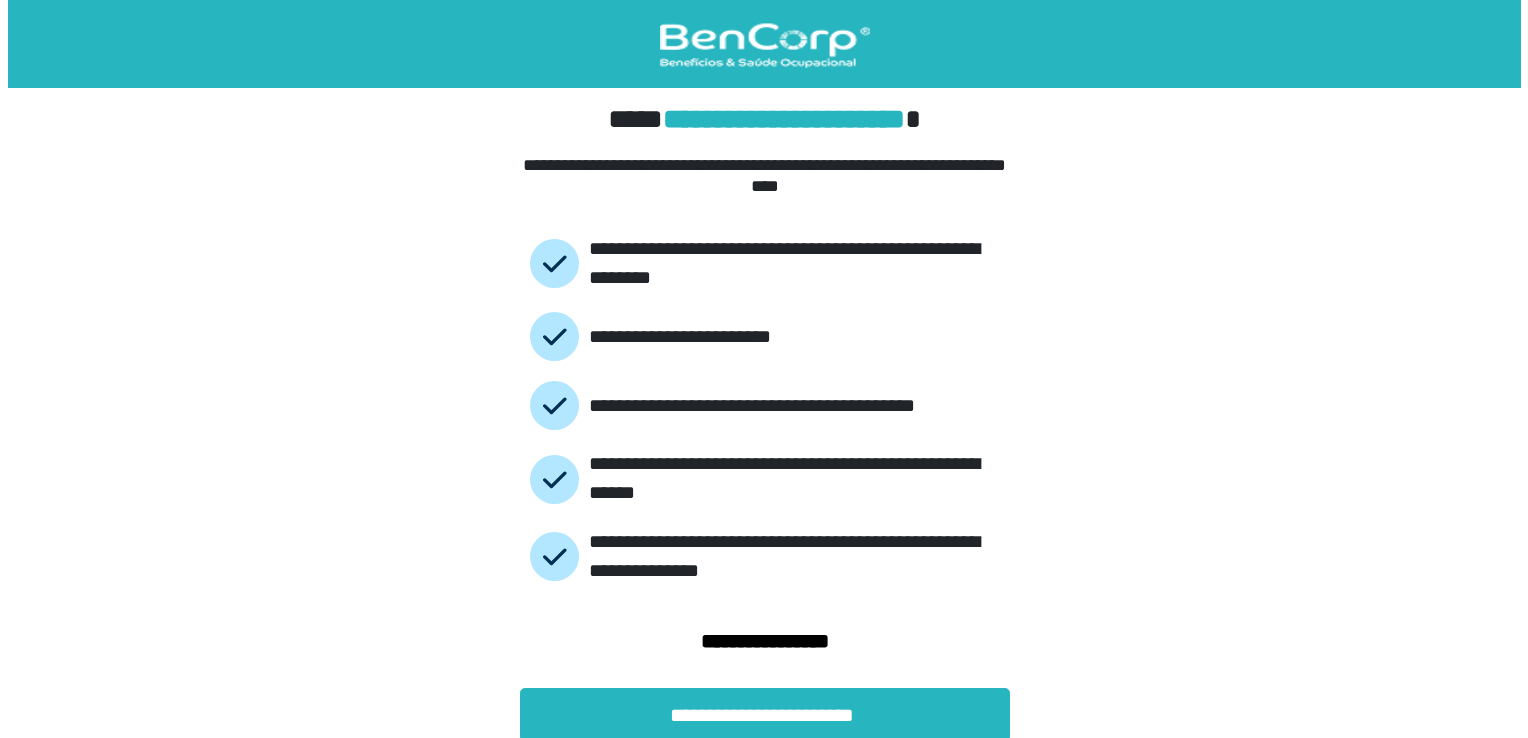 scroll, scrollTop: 0, scrollLeft: 0, axis: both 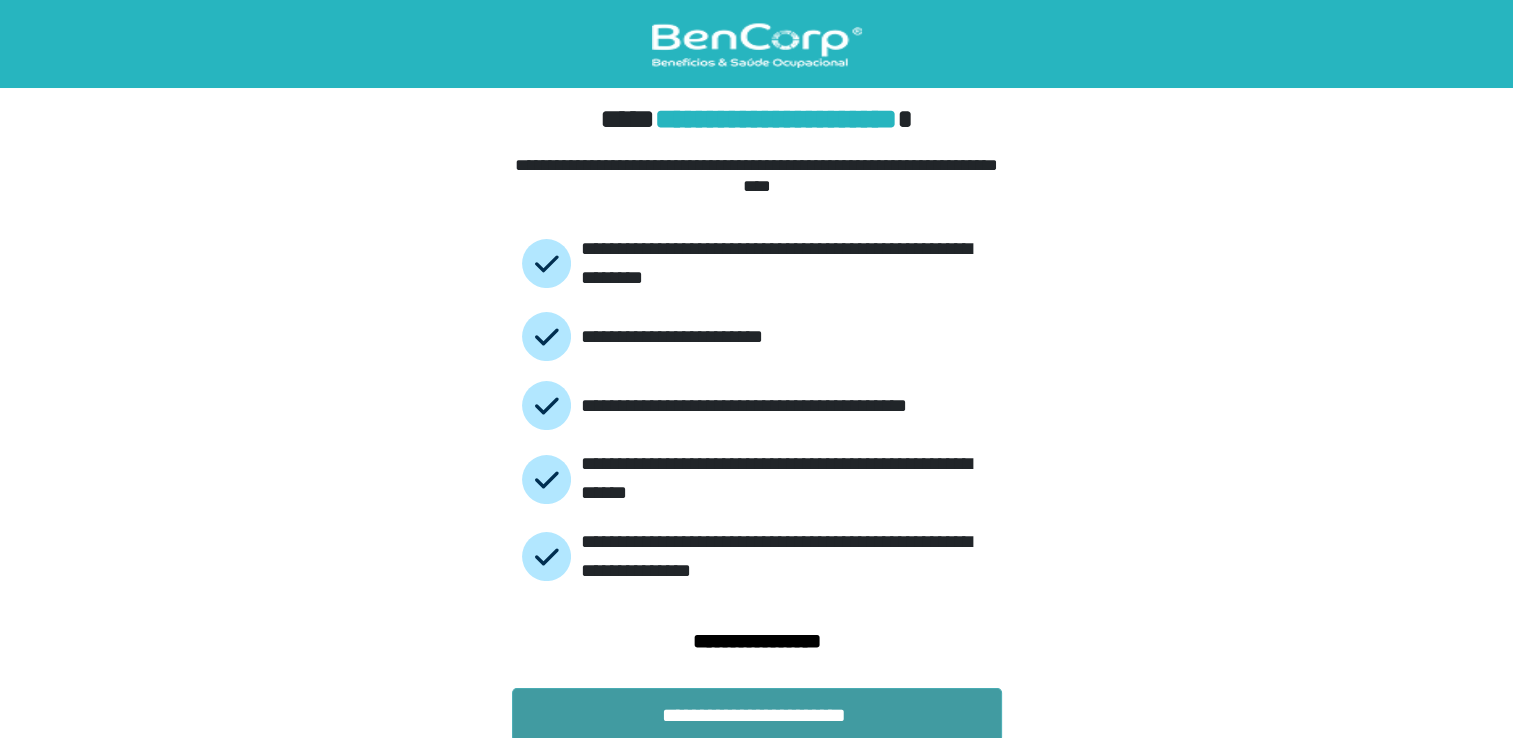 click on "**********" at bounding box center (757, 715) 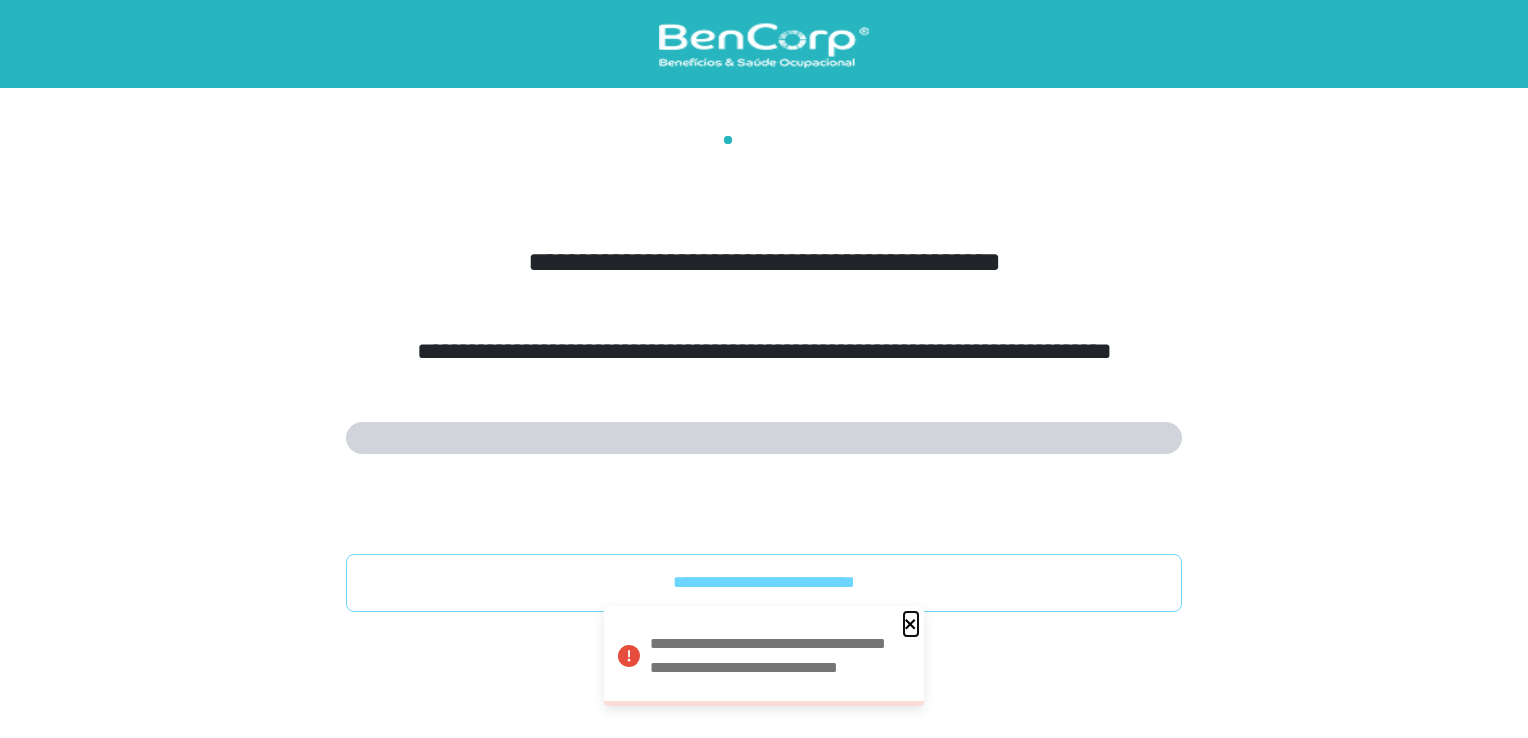 click at bounding box center [911, 624] 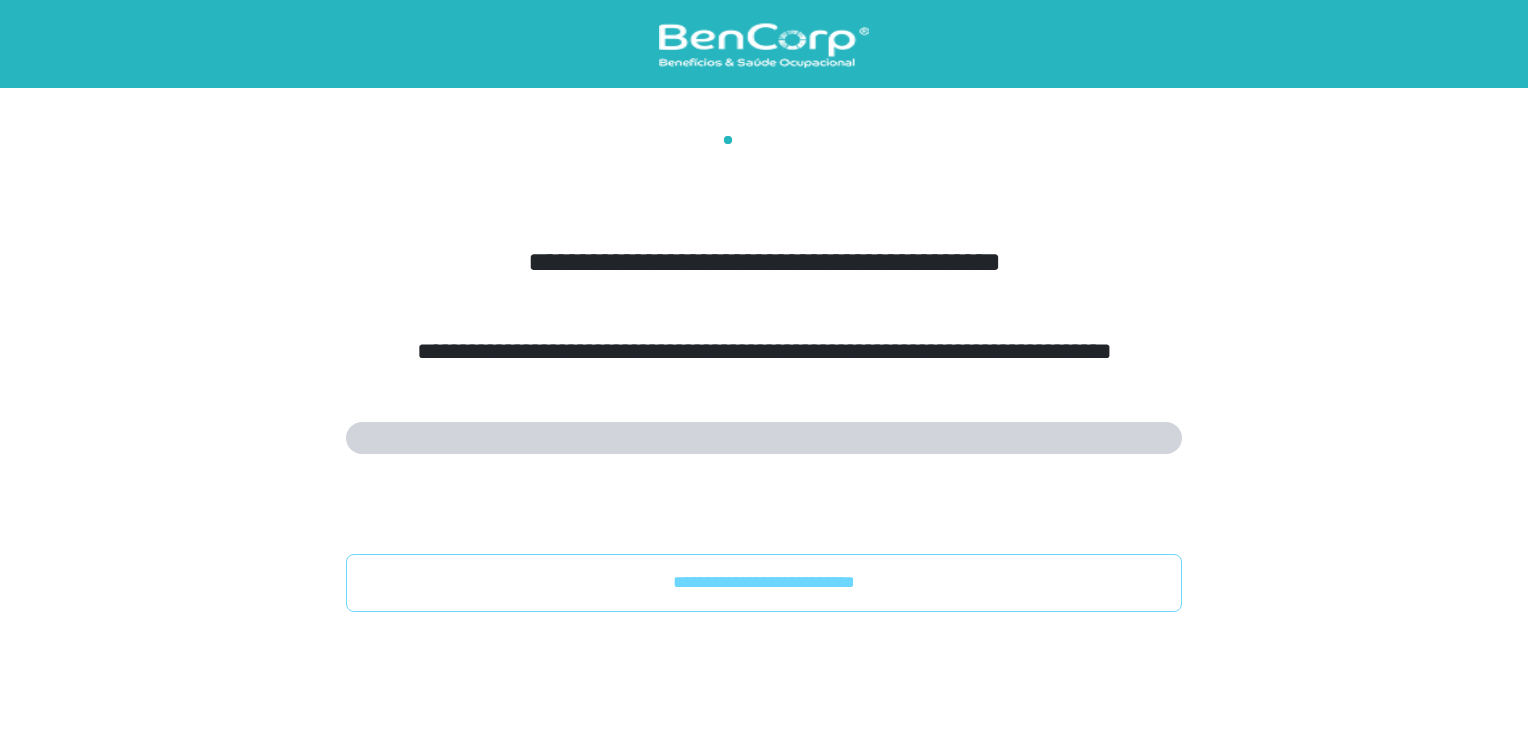 click on "**********" at bounding box center [764, 582] 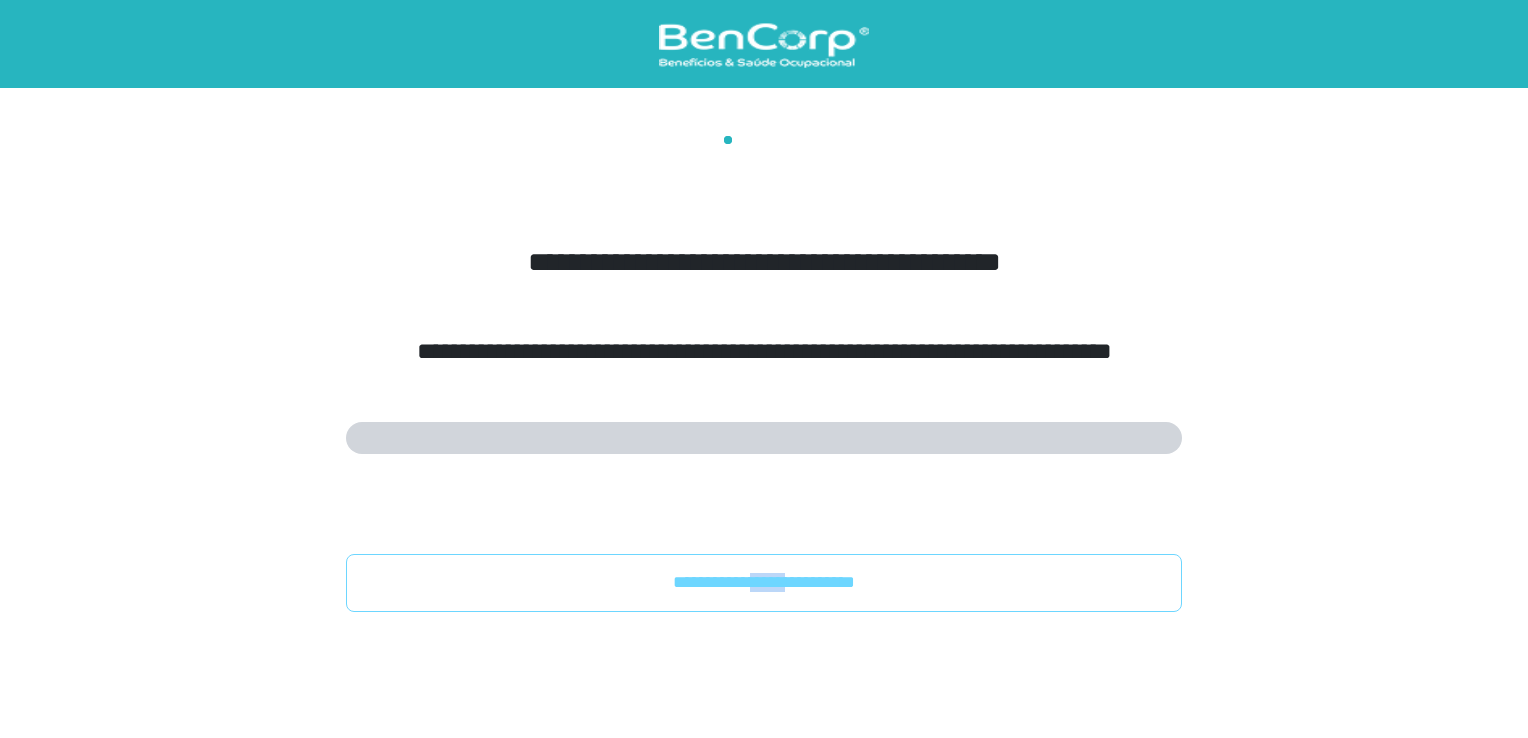 click on "**********" at bounding box center [764, 582] 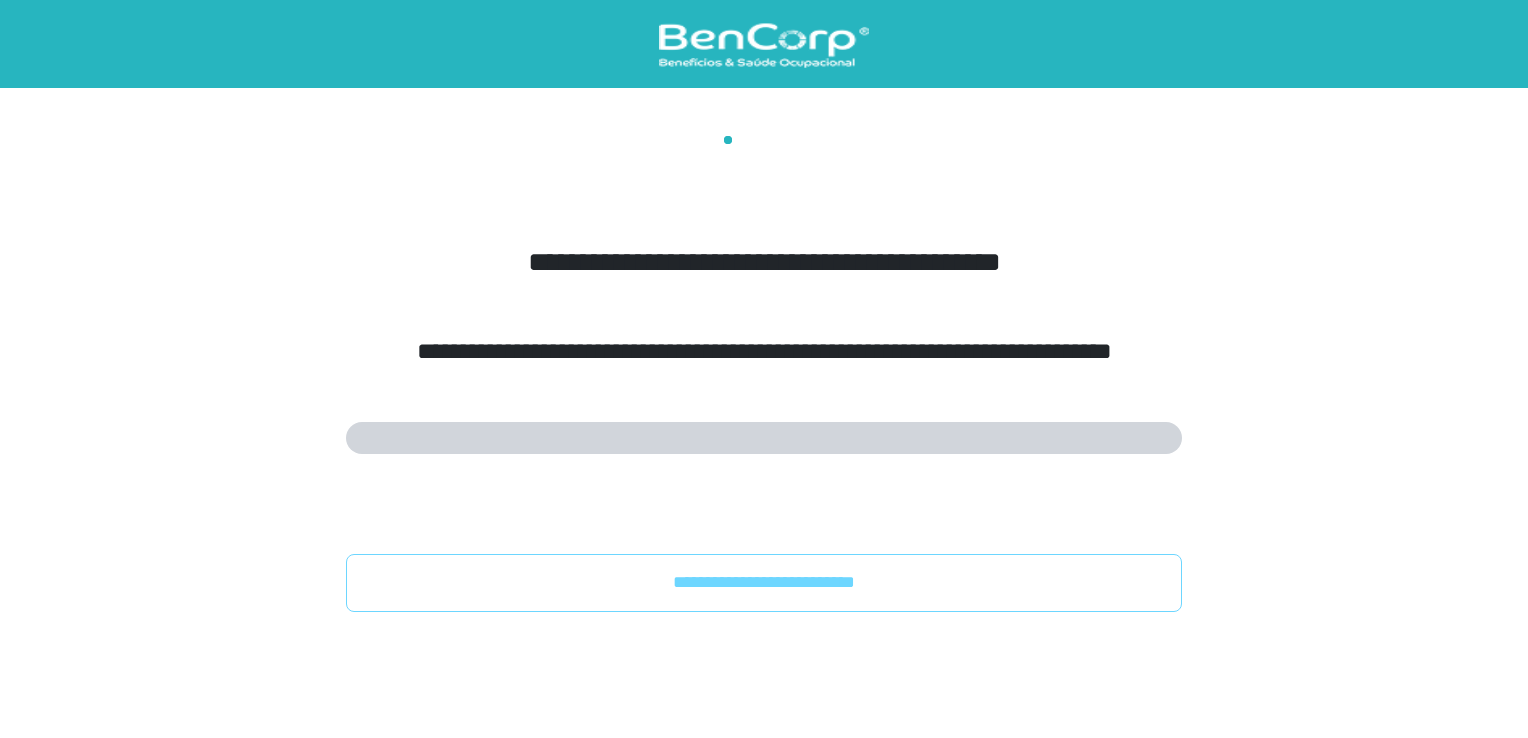 click on "**********" at bounding box center [764, 374] 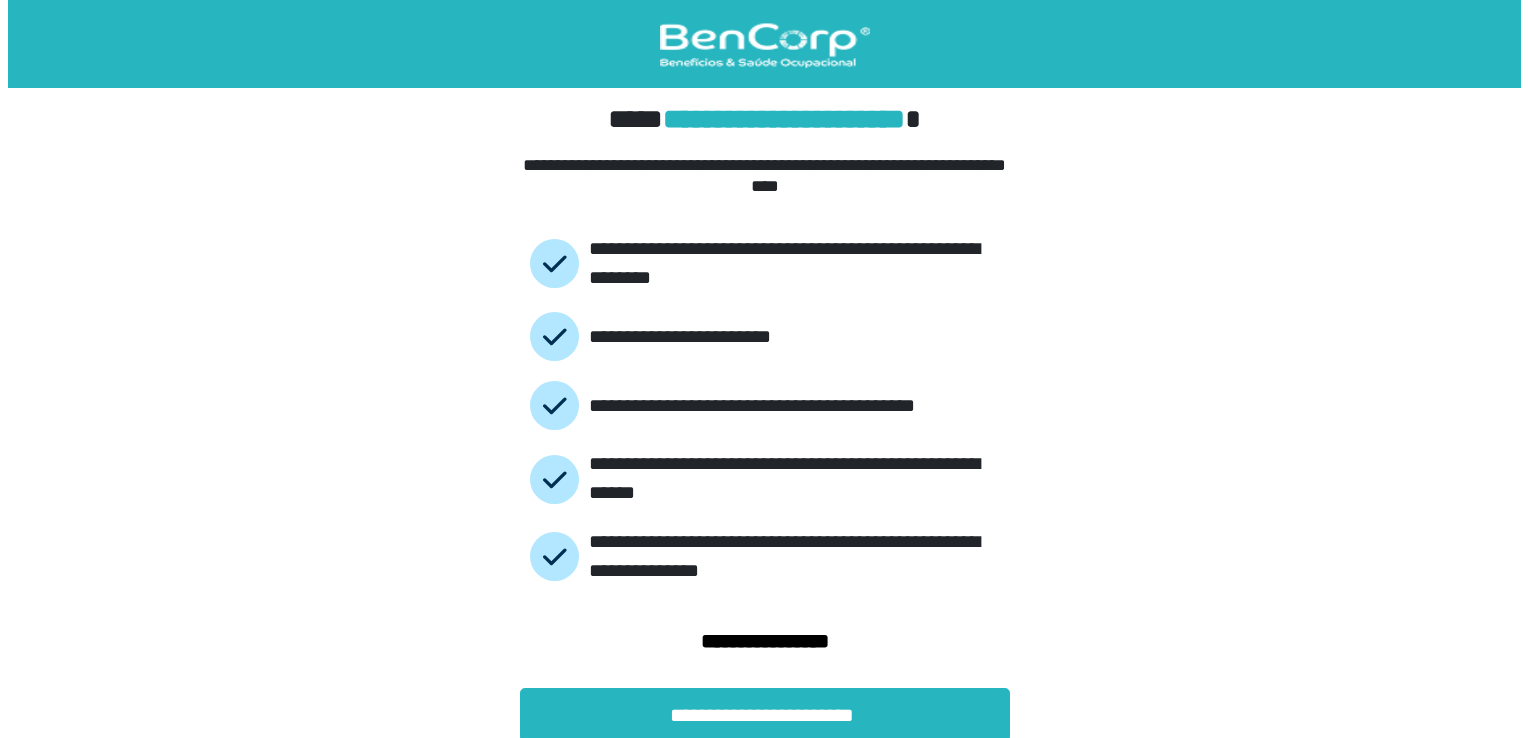 scroll, scrollTop: 0, scrollLeft: 0, axis: both 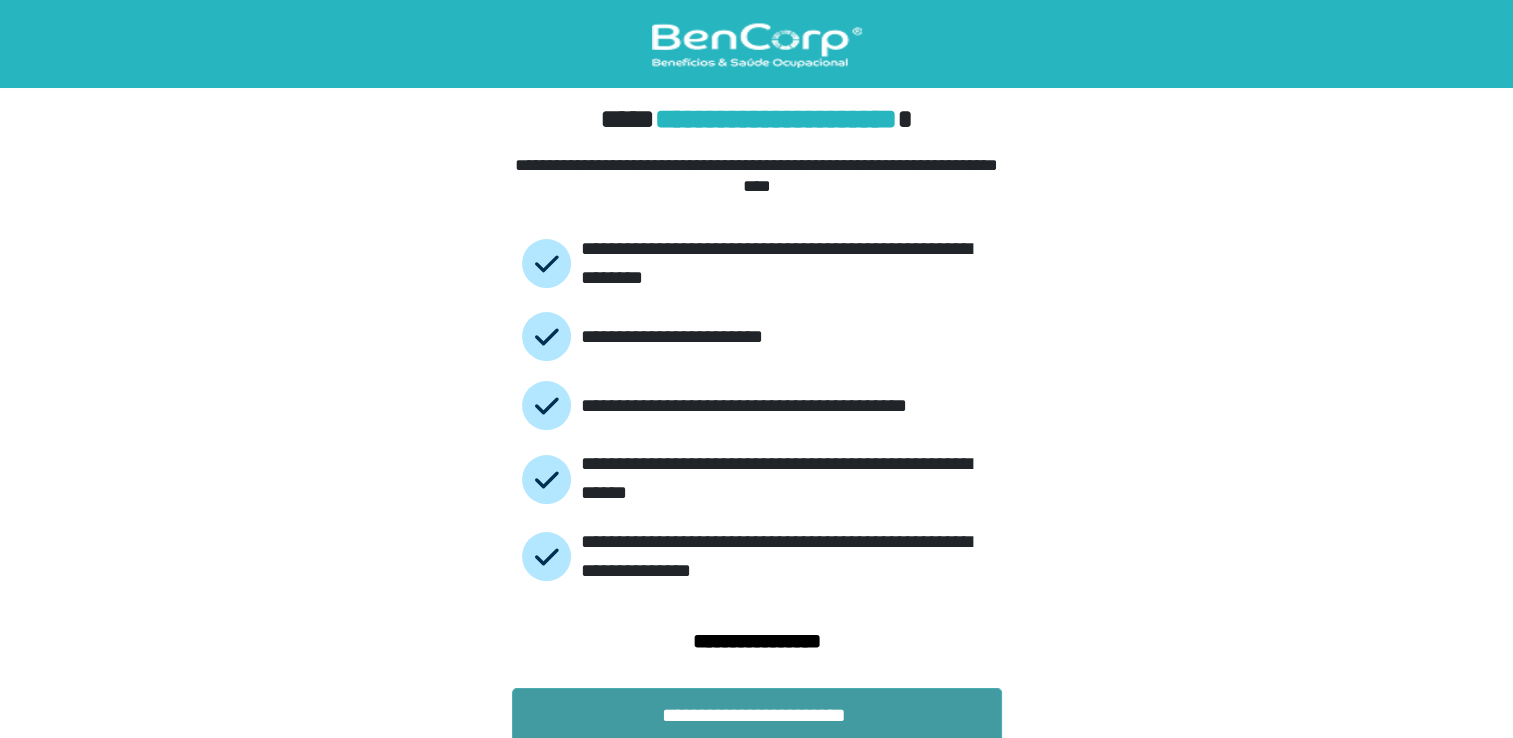 click on "**********" at bounding box center (757, 715) 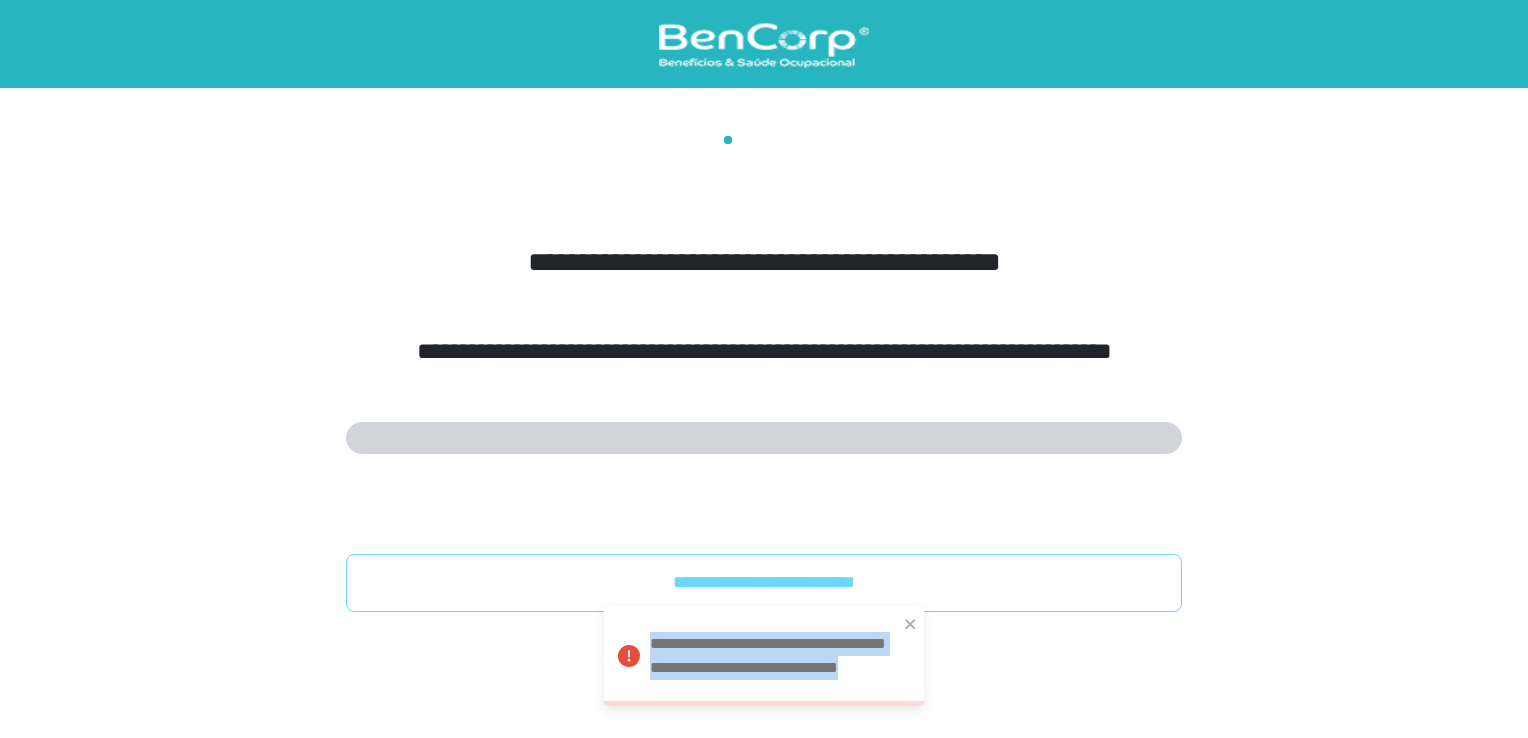 drag, startPoint x: 766, startPoint y: 678, endPoint x: 650, endPoint y: 615, distance: 132.00378 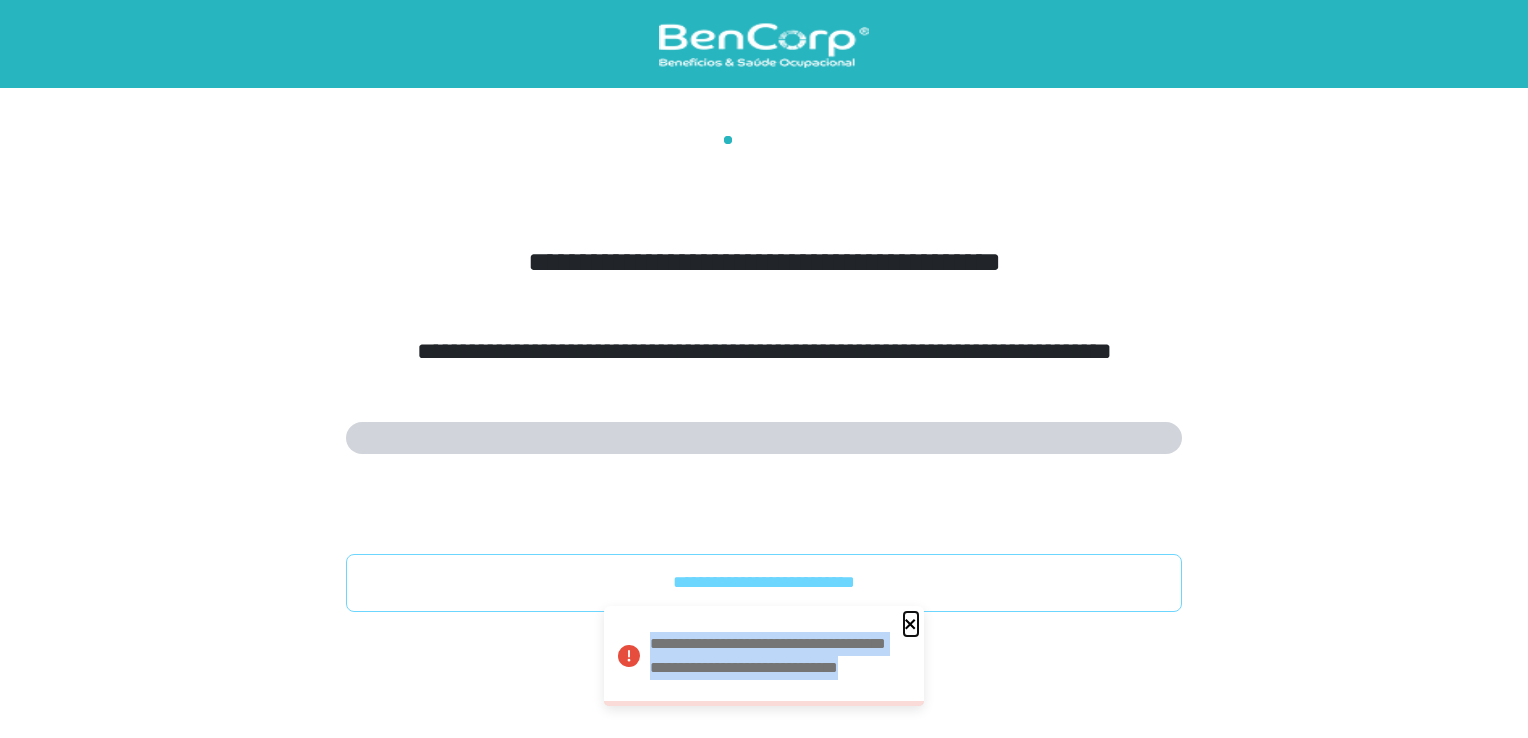 click 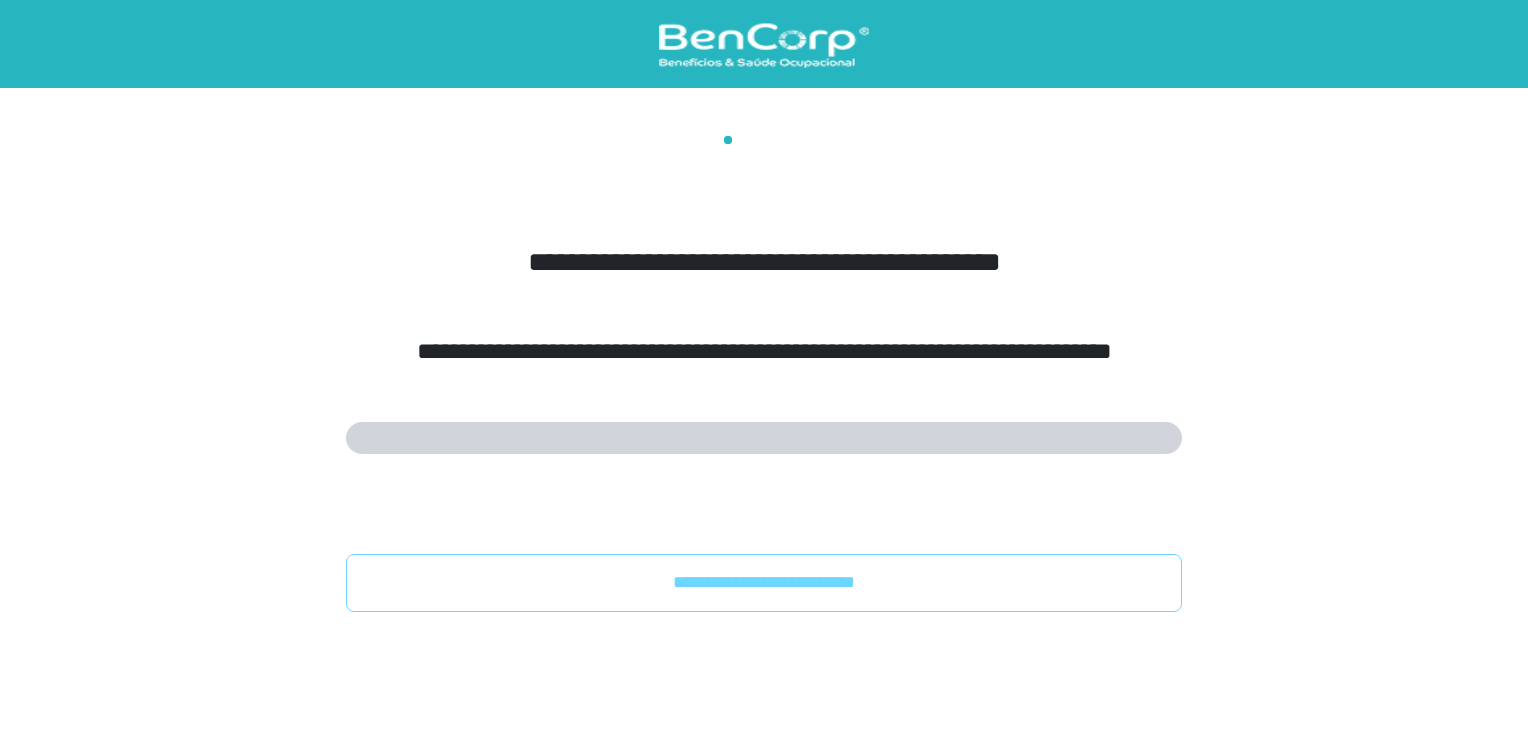 click on "**********" at bounding box center (764, 582) 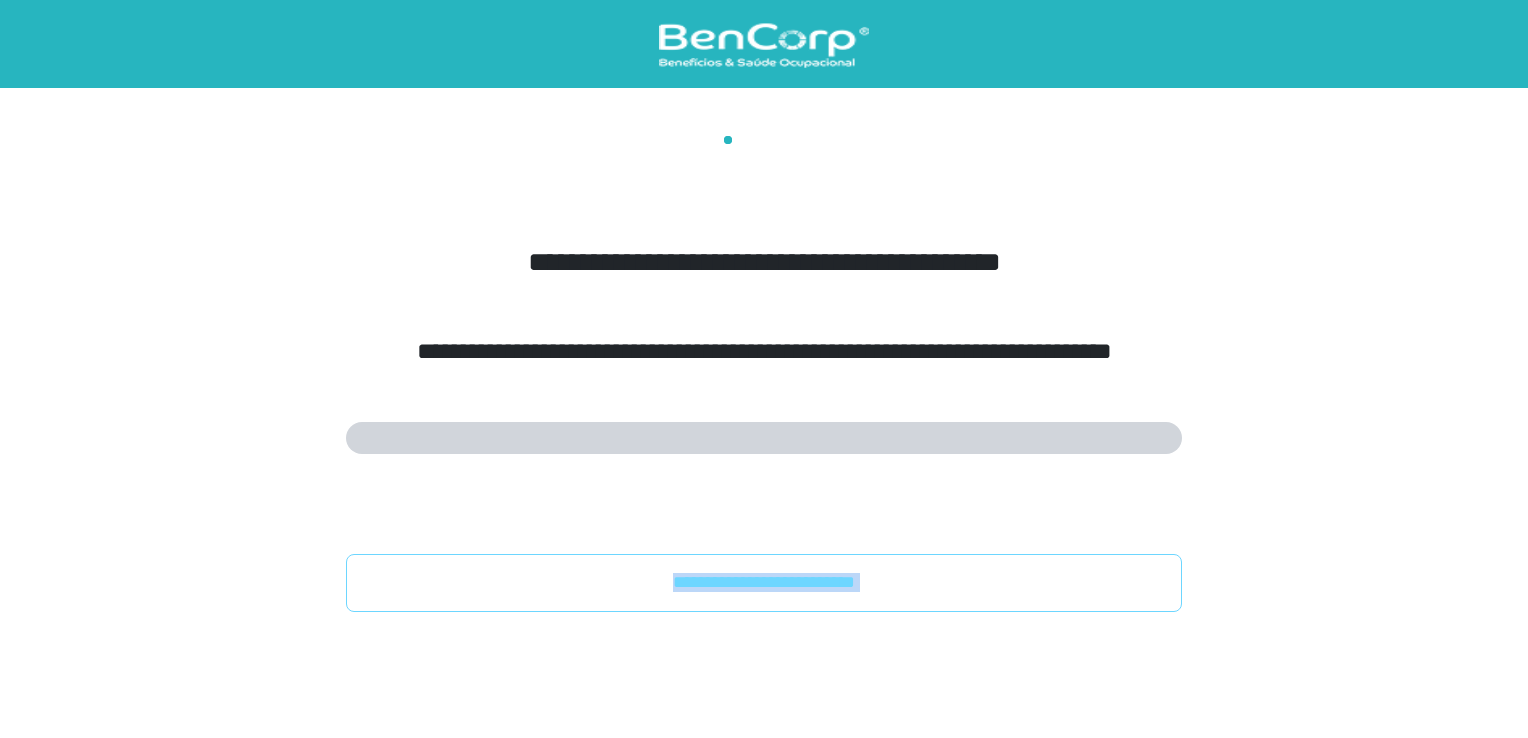 click on "**********" at bounding box center [764, 582] 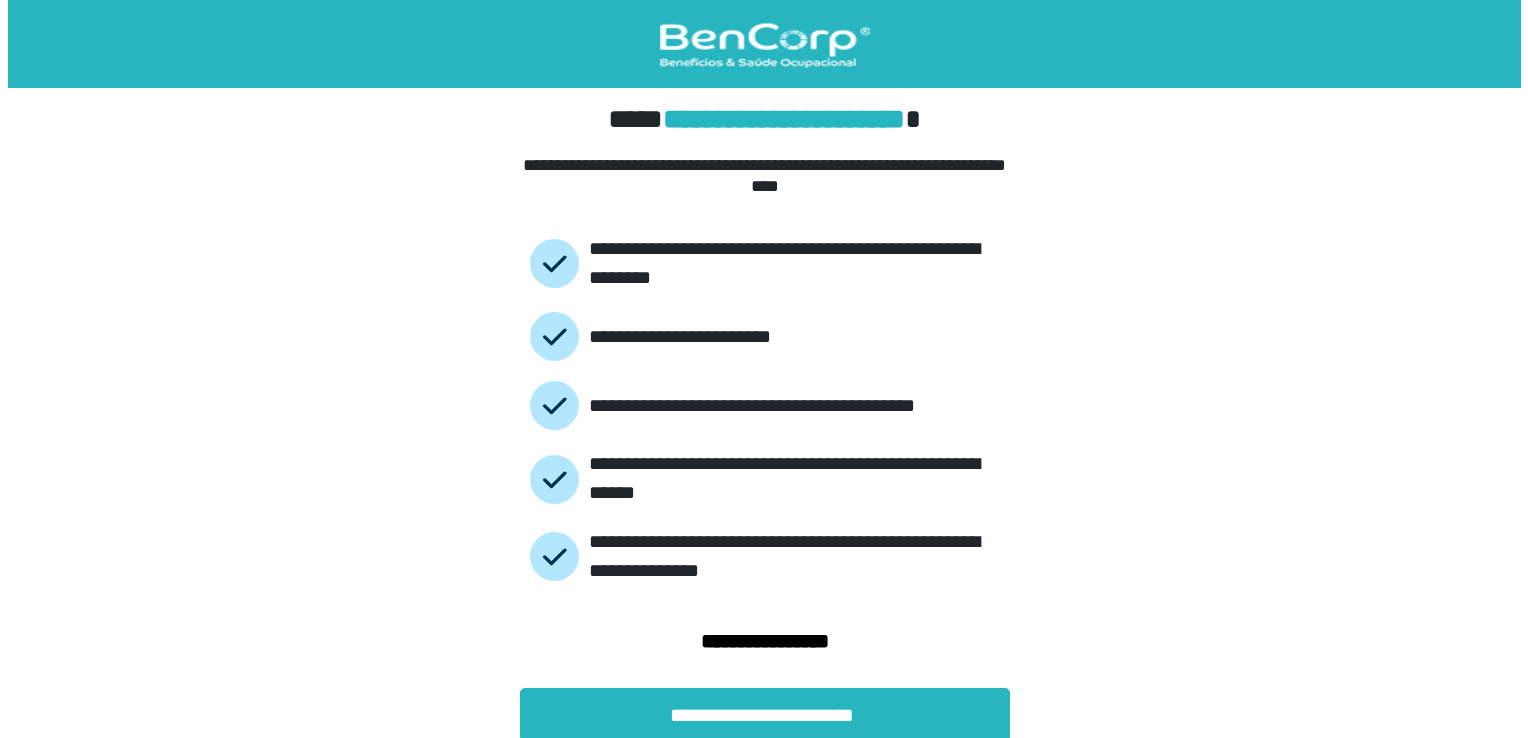 scroll, scrollTop: 0, scrollLeft: 0, axis: both 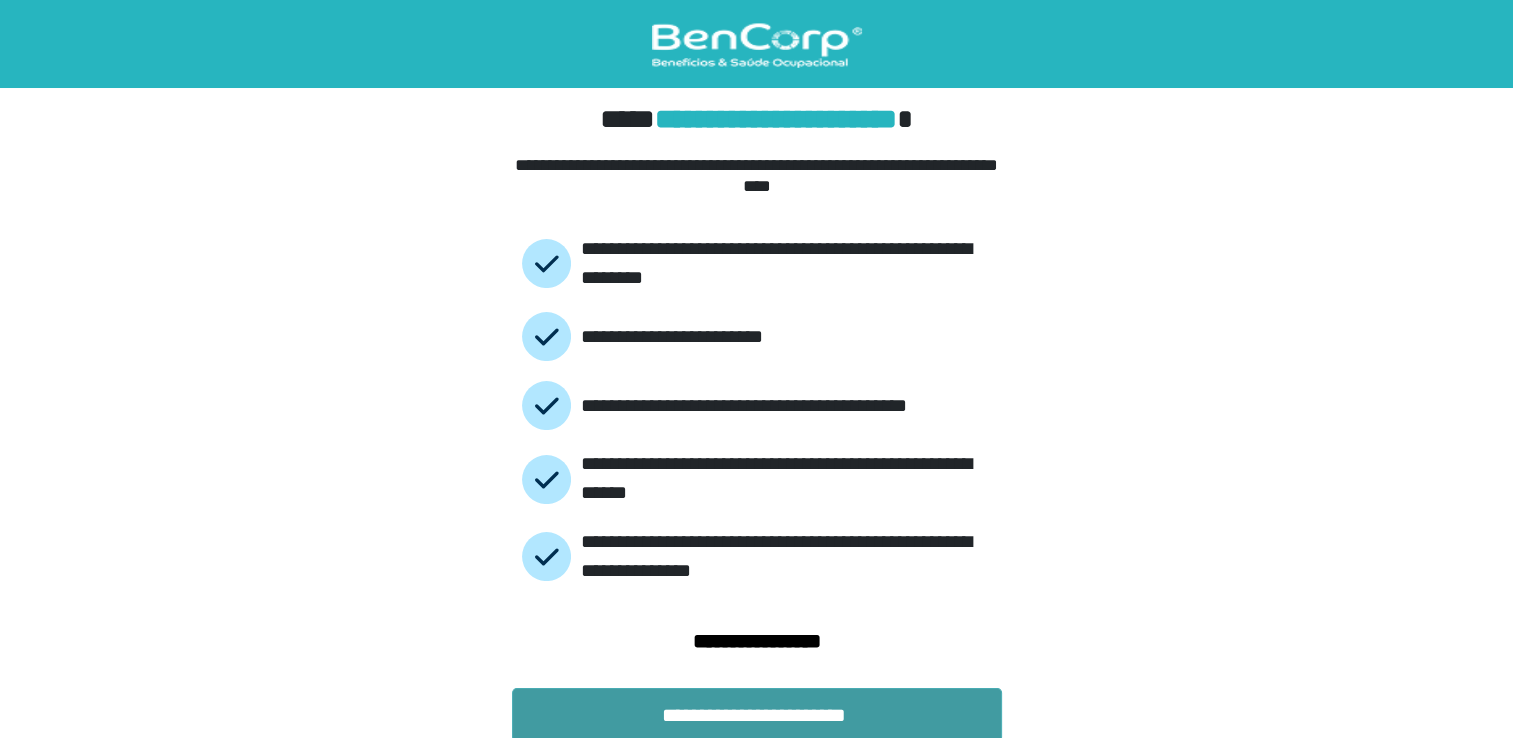 click on "**********" at bounding box center [757, 715] 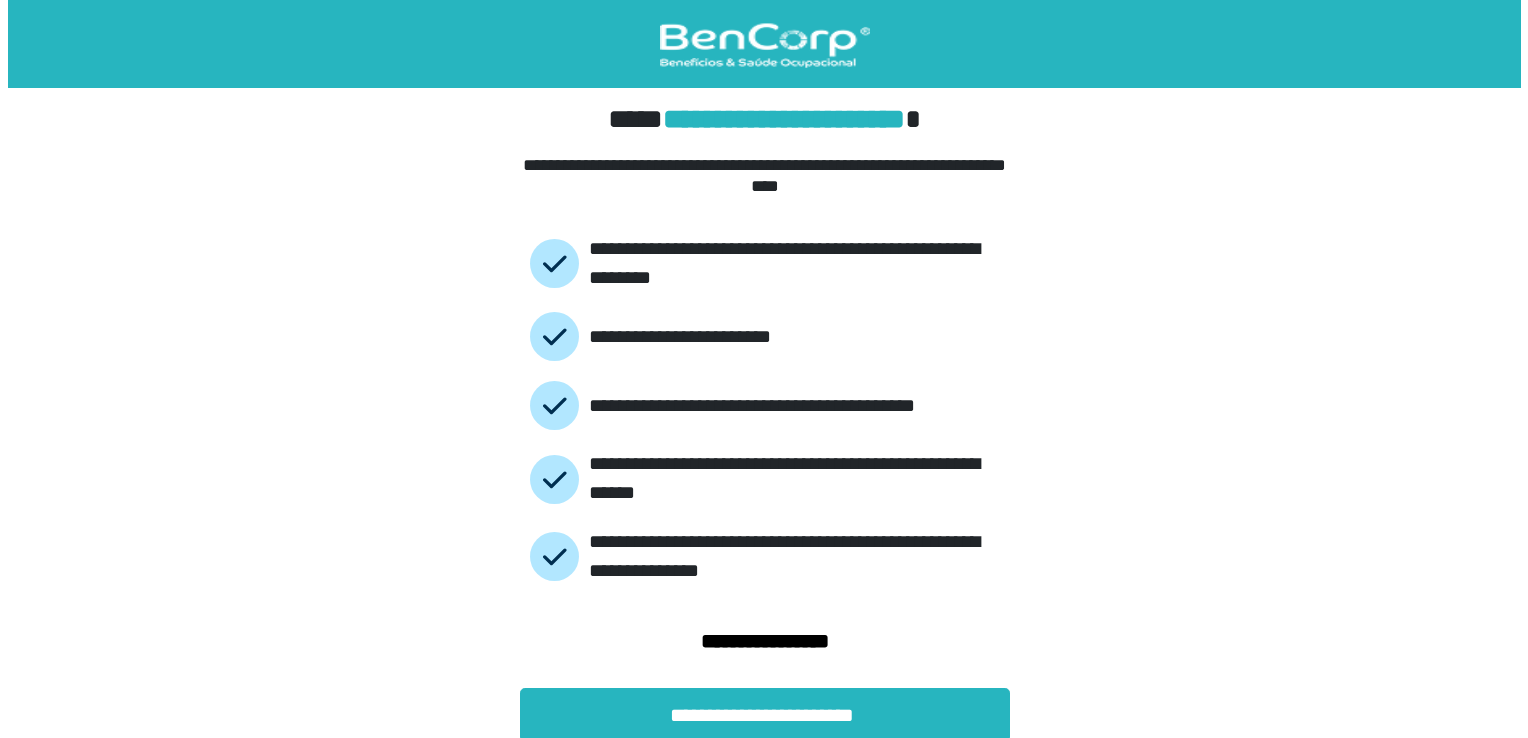 scroll, scrollTop: 0, scrollLeft: 0, axis: both 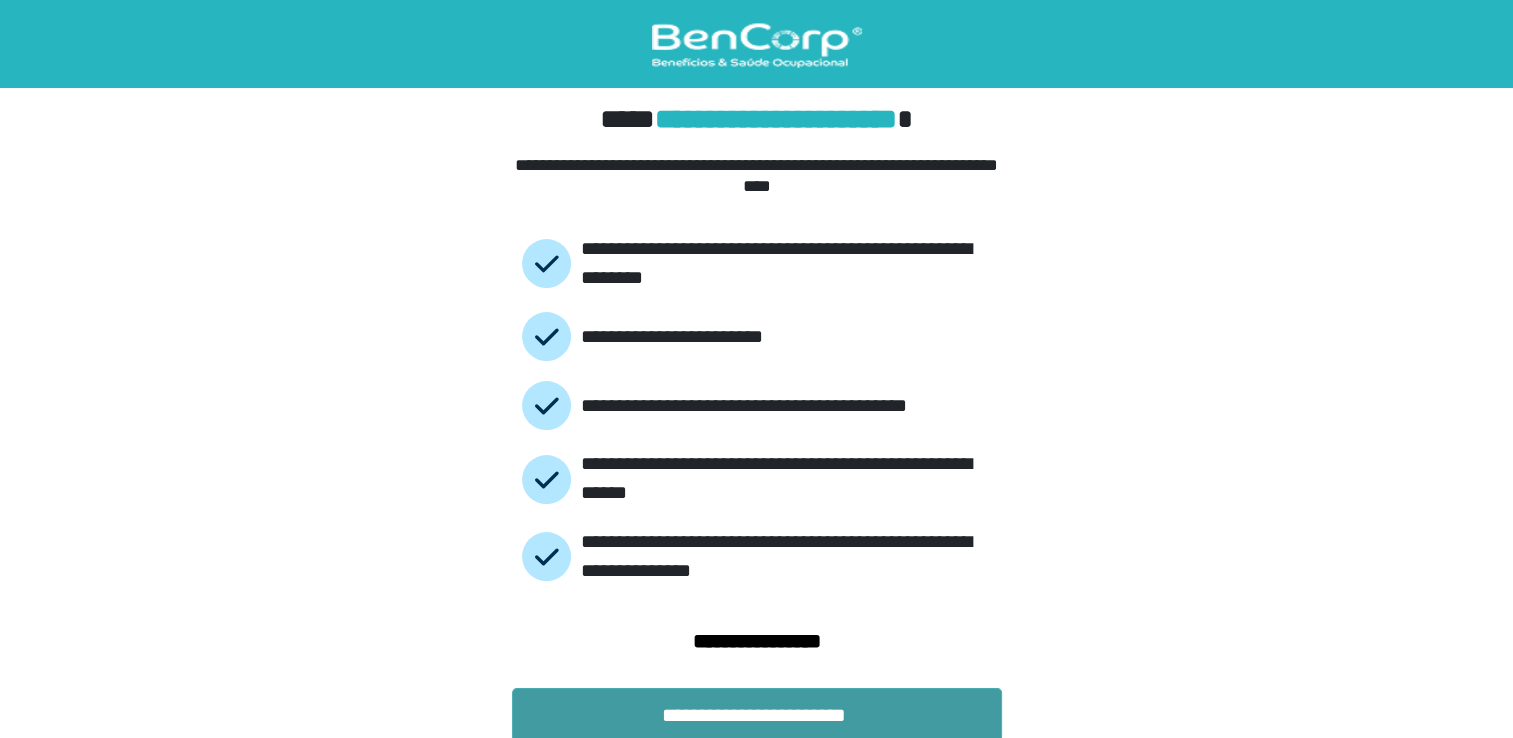 click on "**********" at bounding box center [757, 715] 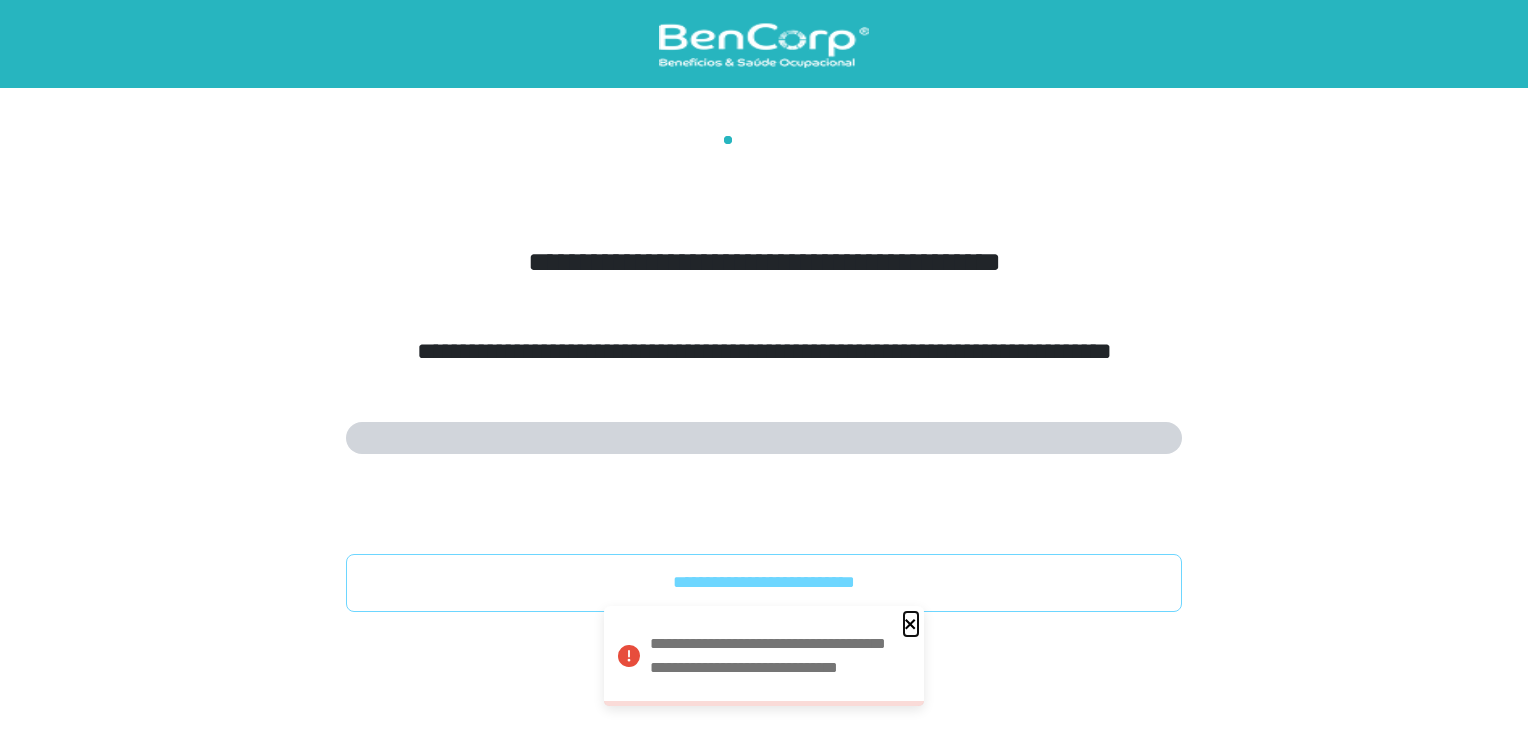 click at bounding box center [911, 624] 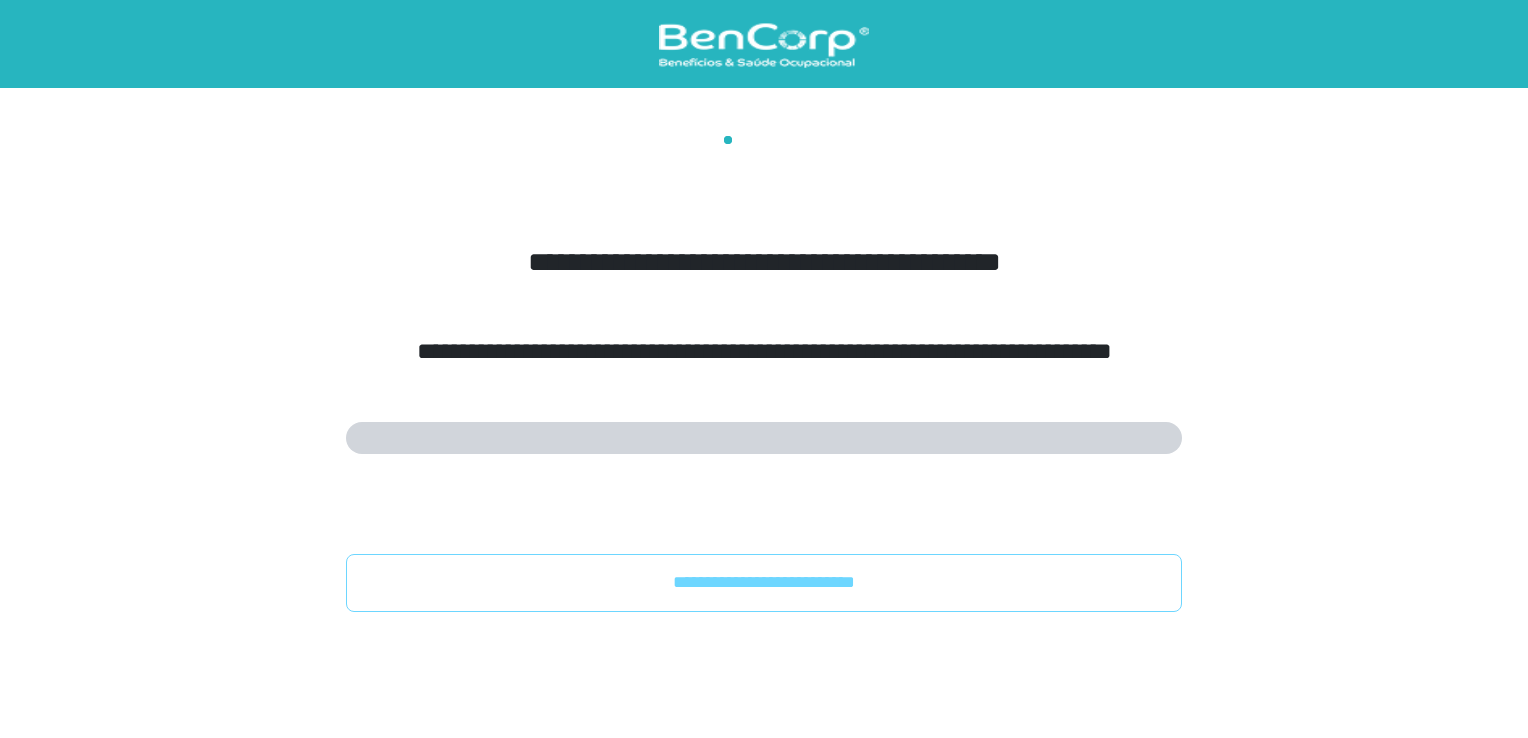 click on "**********" at bounding box center [764, 374] 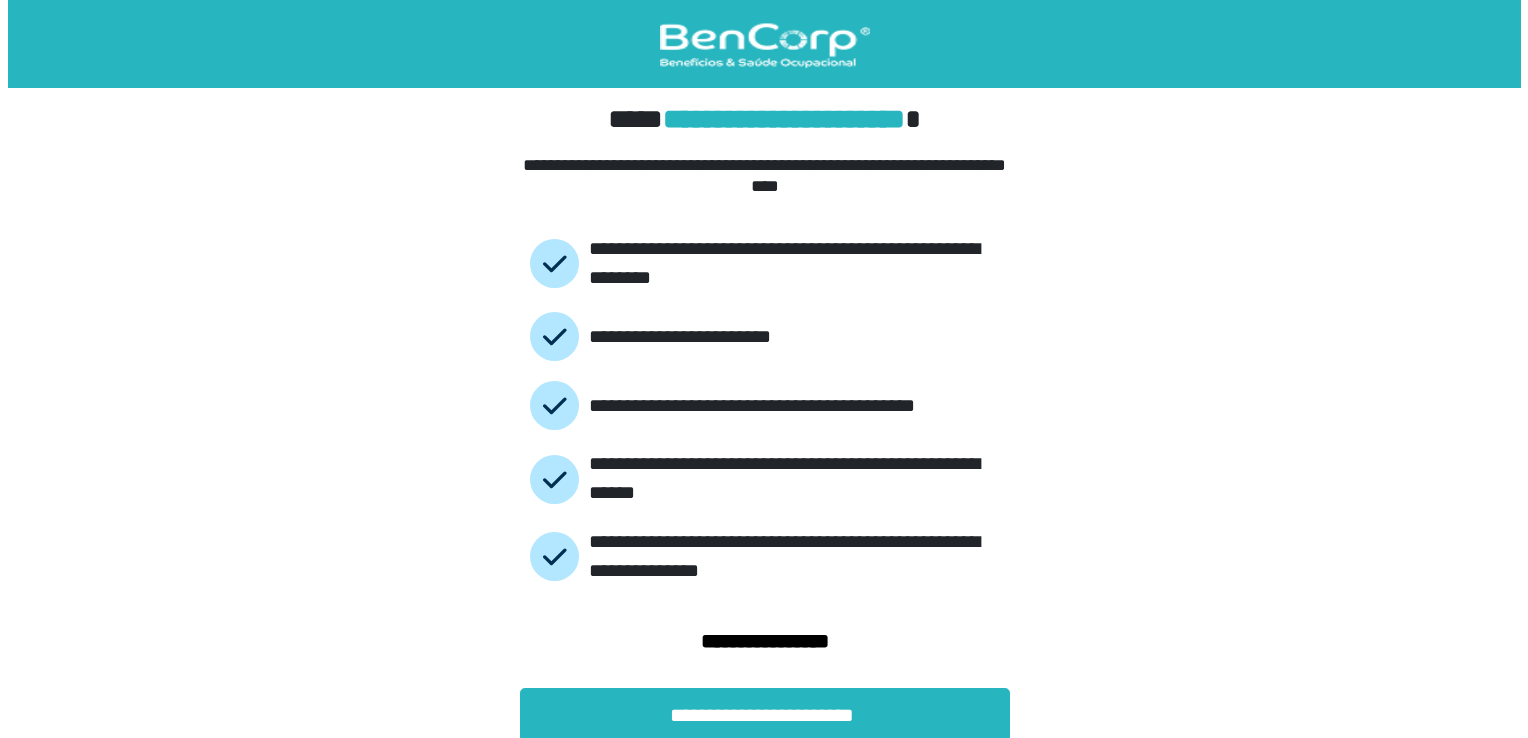 scroll, scrollTop: 0, scrollLeft: 0, axis: both 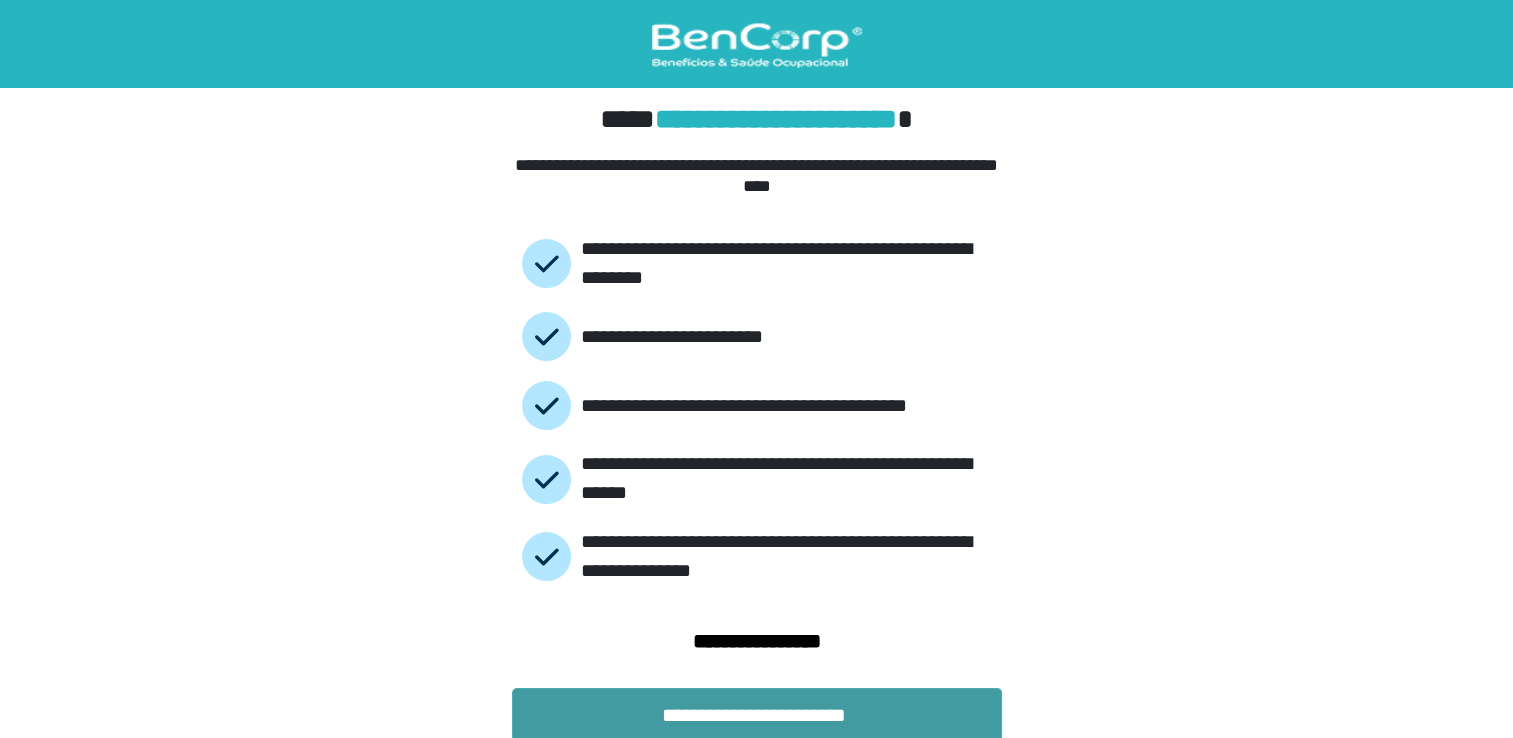click on "**********" at bounding box center [757, 715] 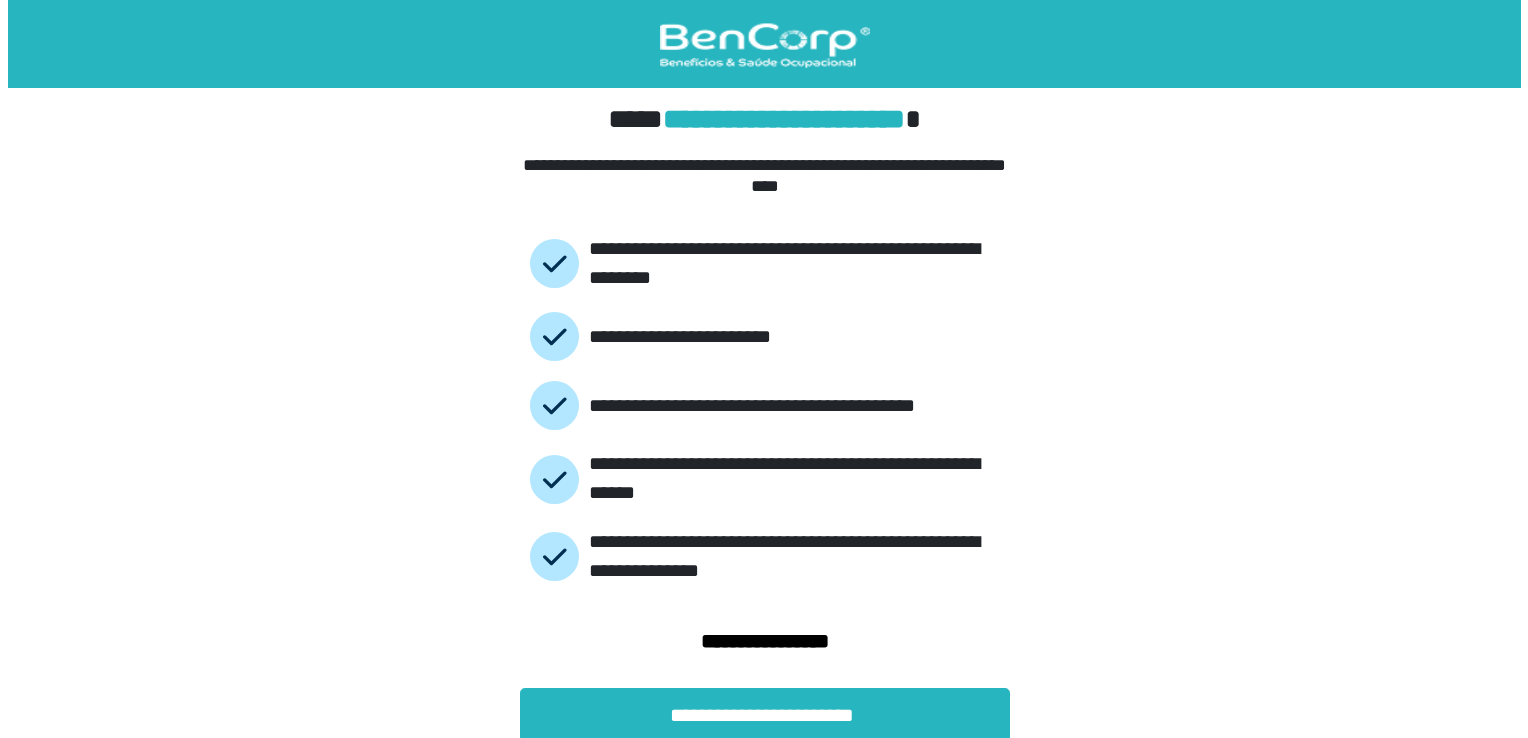 scroll, scrollTop: 0, scrollLeft: 0, axis: both 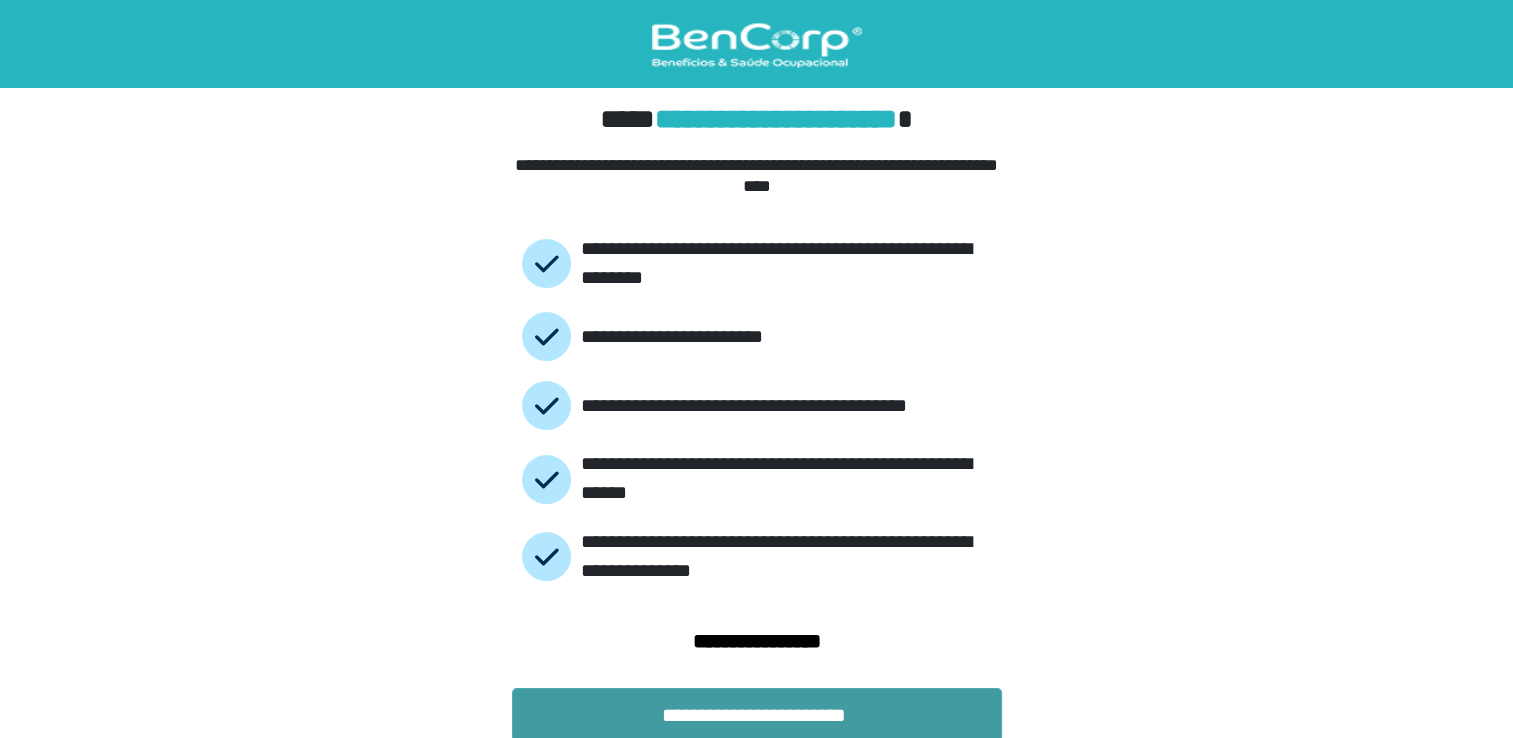 click on "**********" at bounding box center [757, 715] 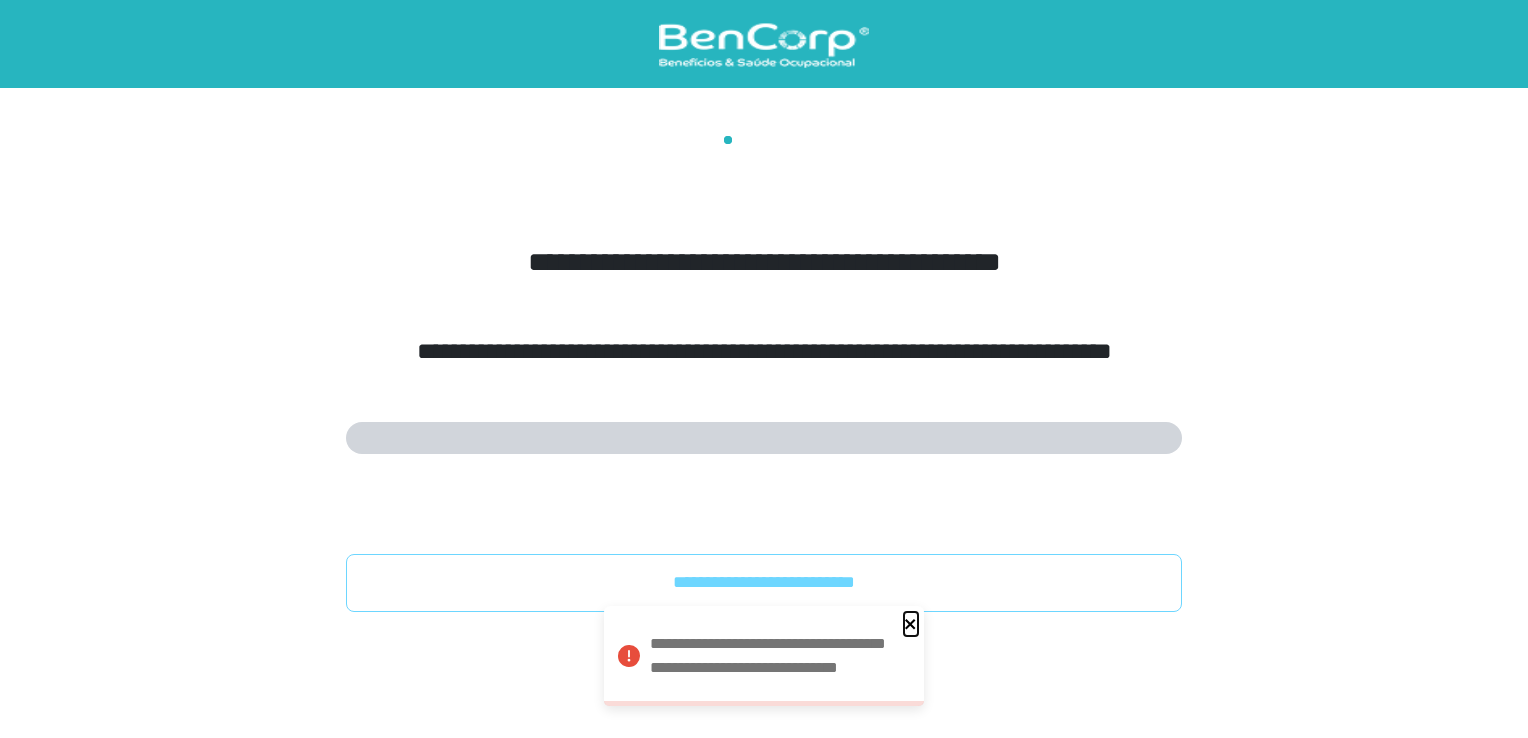 click 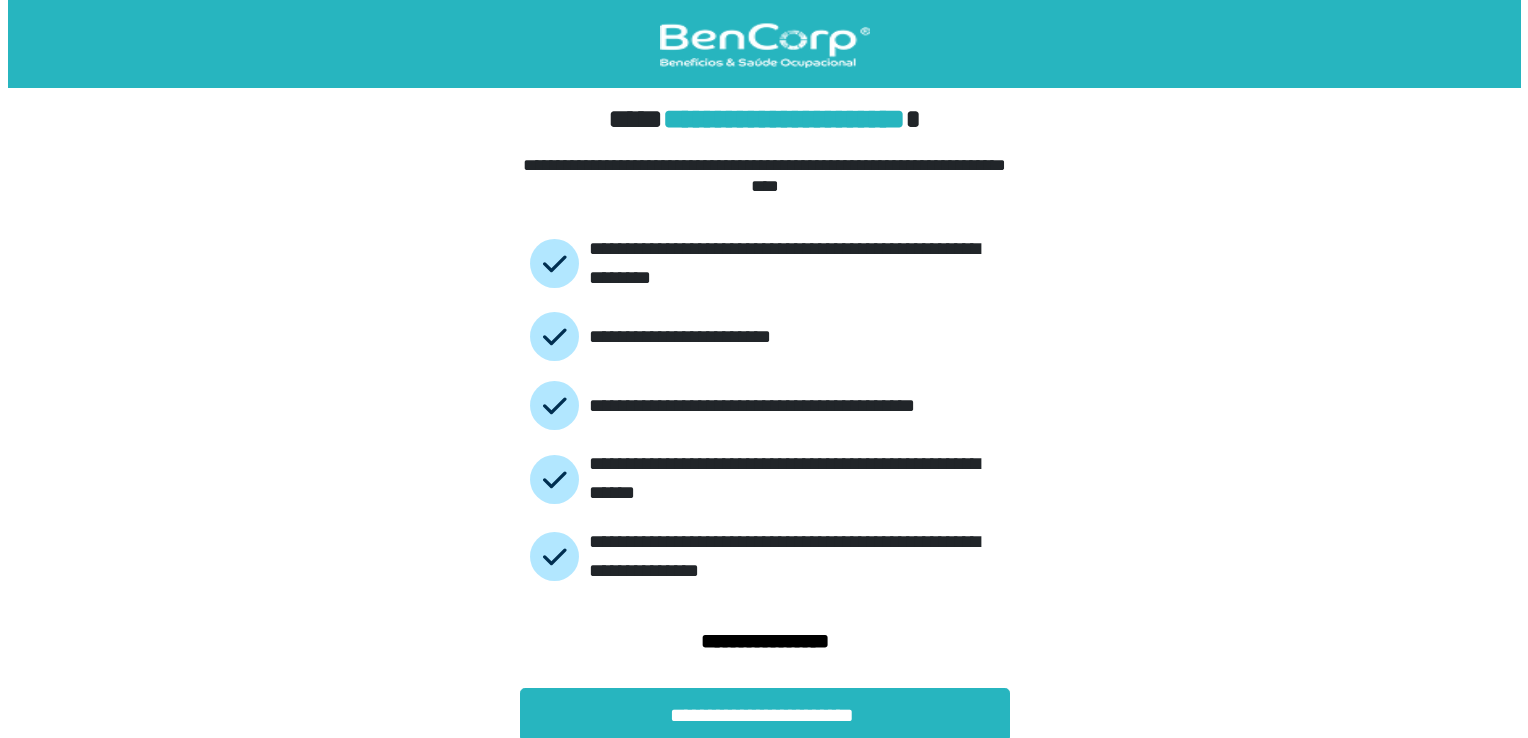 scroll, scrollTop: 0, scrollLeft: 0, axis: both 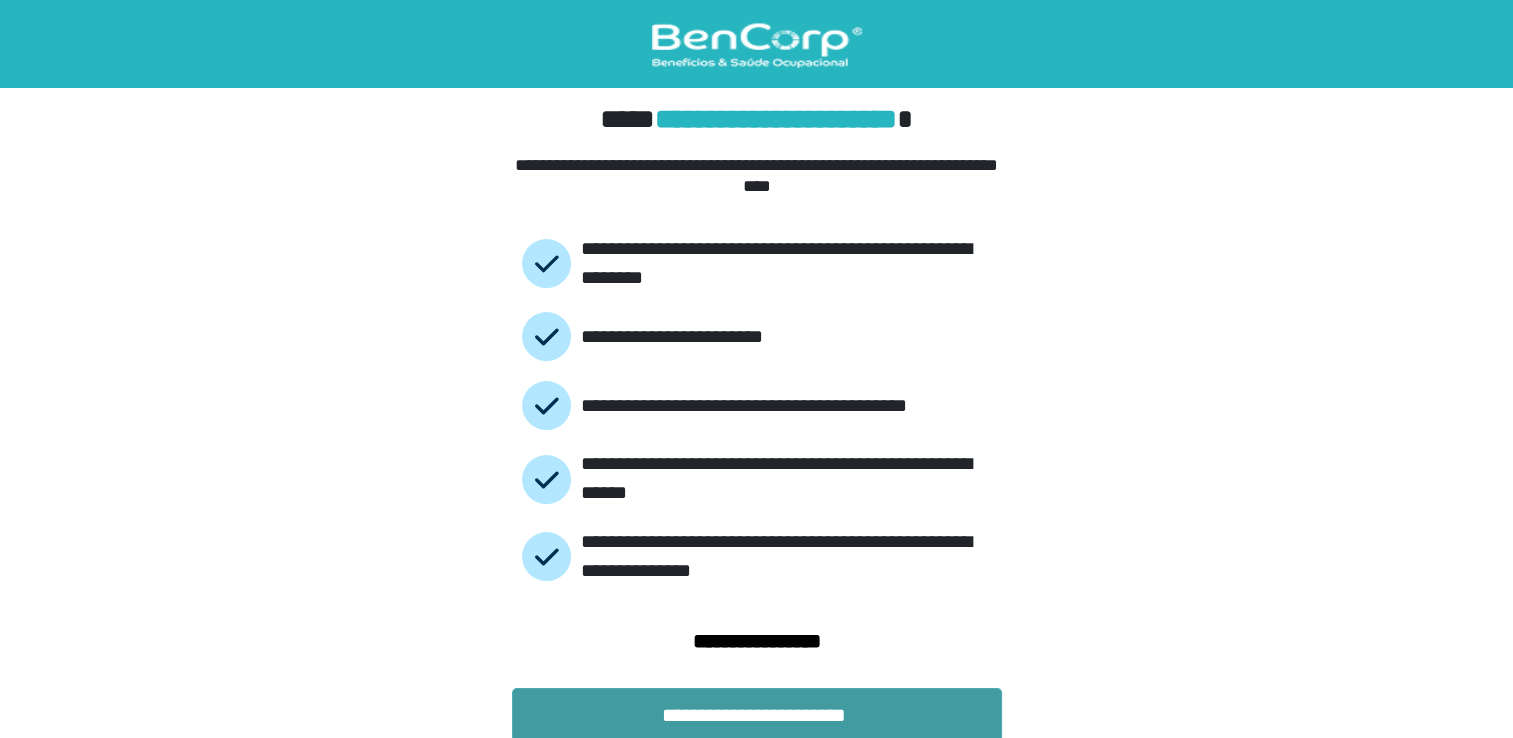 click on "**********" at bounding box center [757, 715] 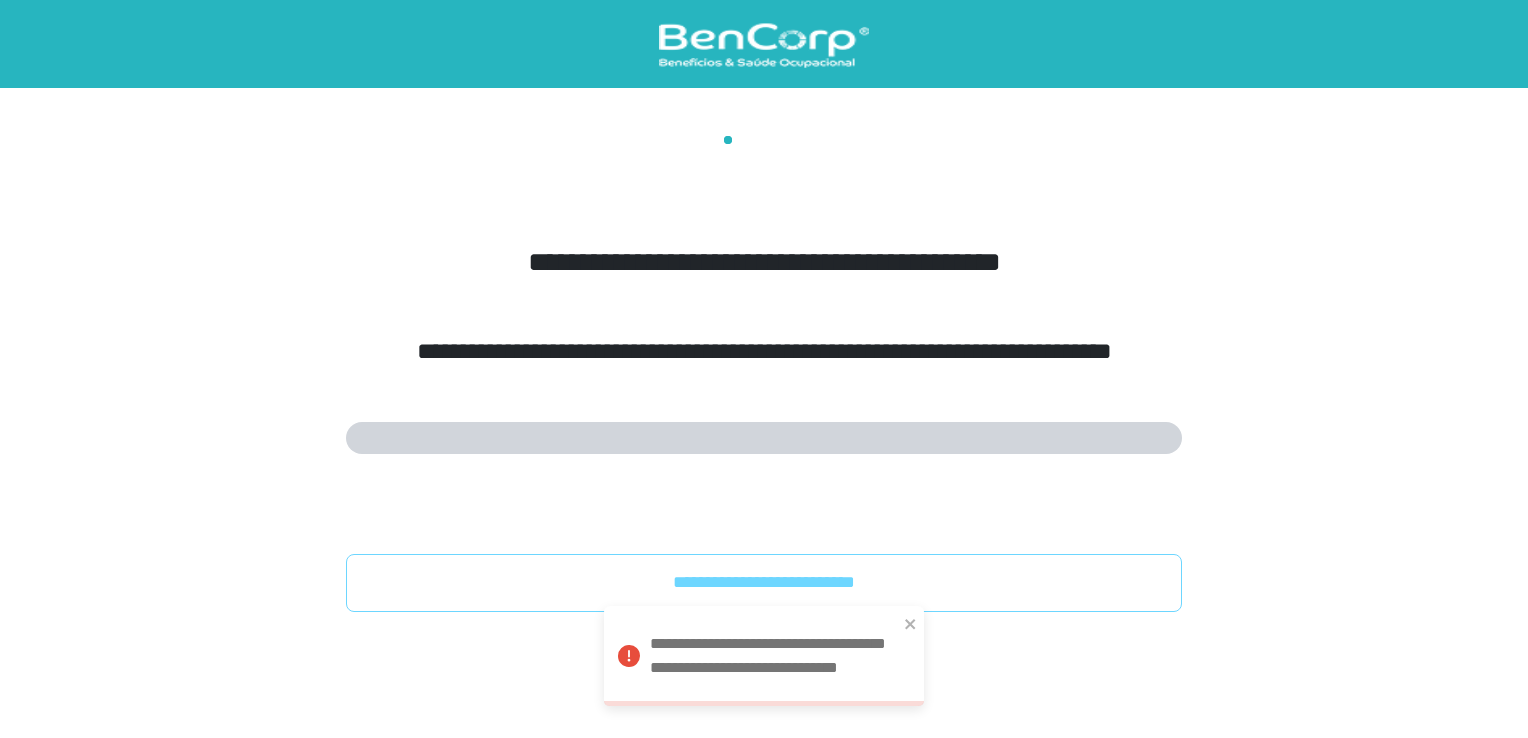 click on "**********" at bounding box center (764, 306) 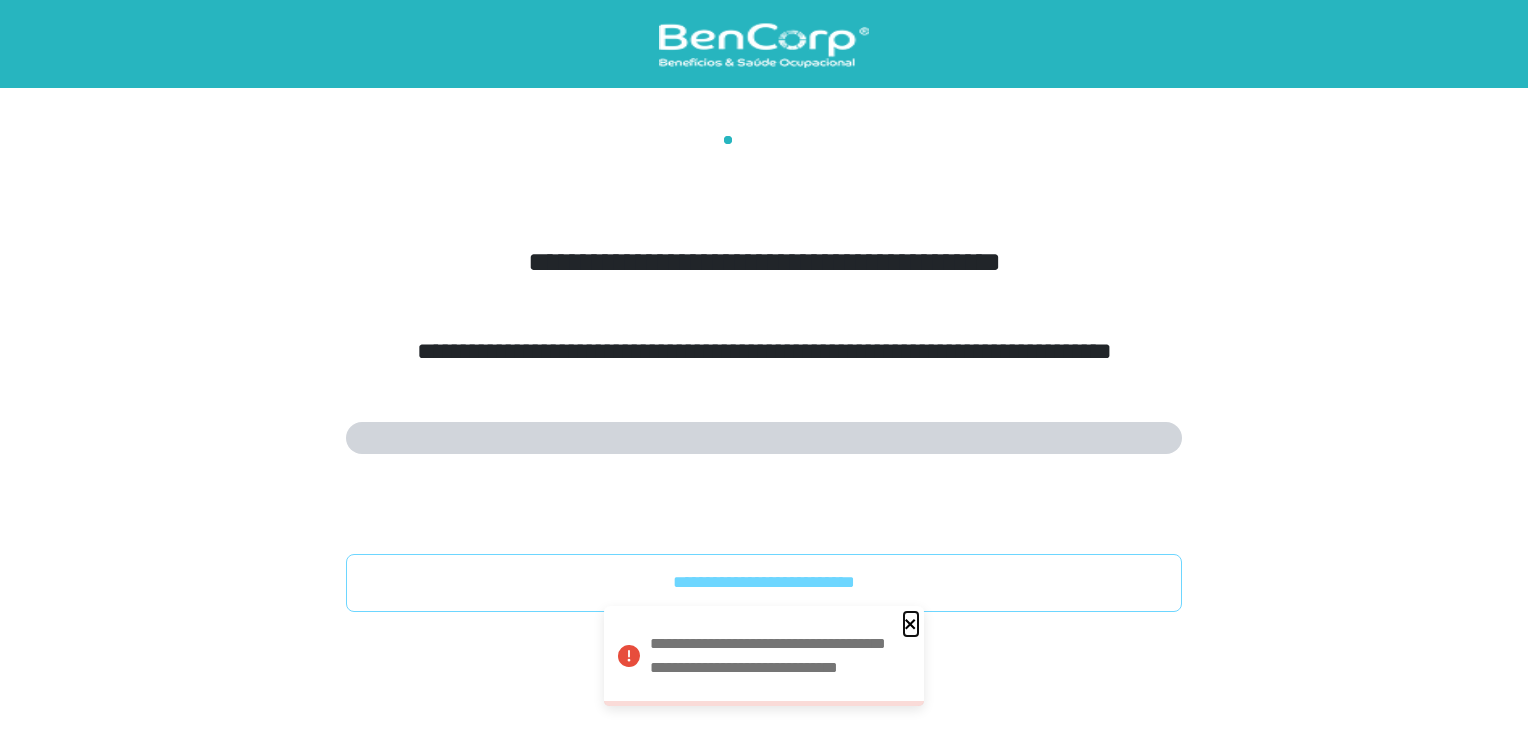 click 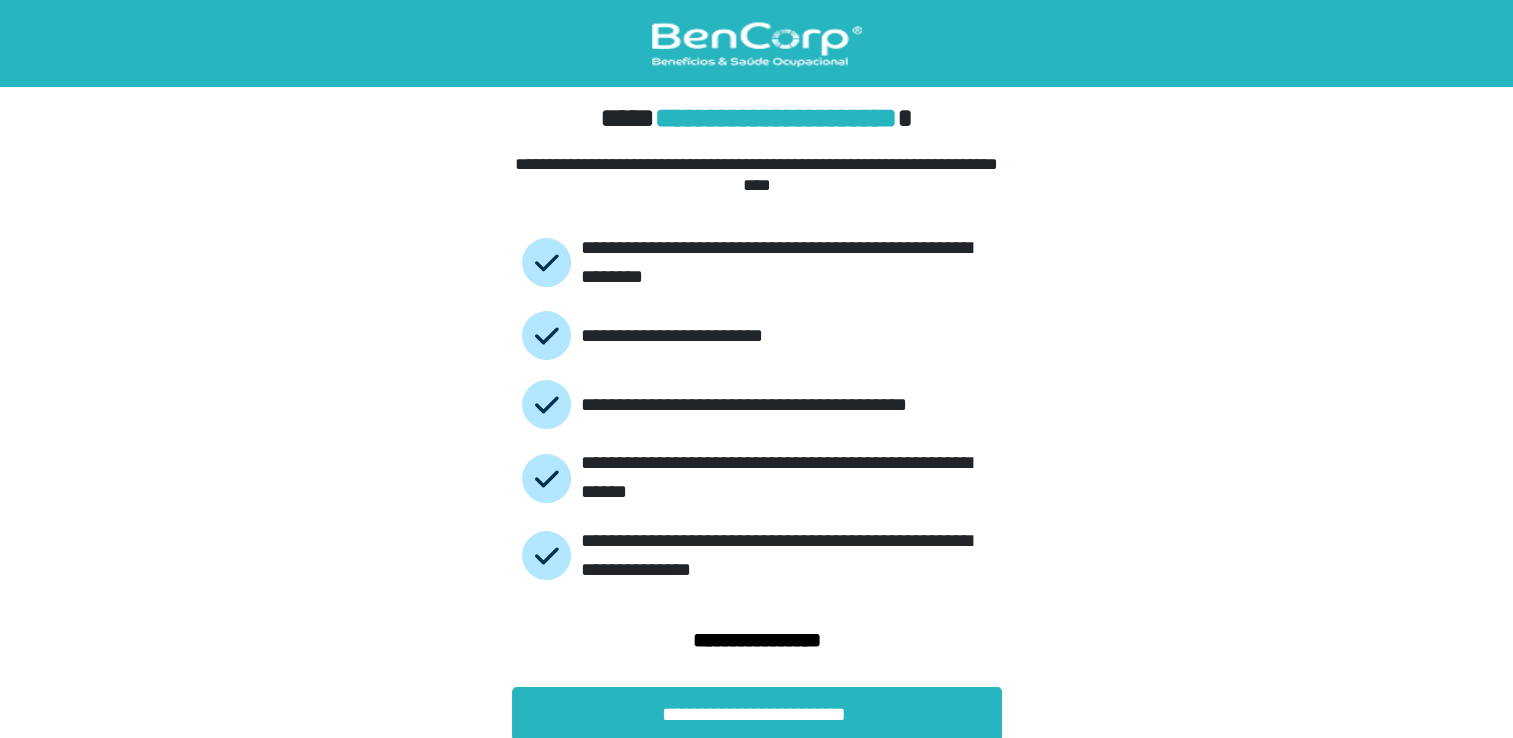 scroll, scrollTop: 3, scrollLeft: 0, axis: vertical 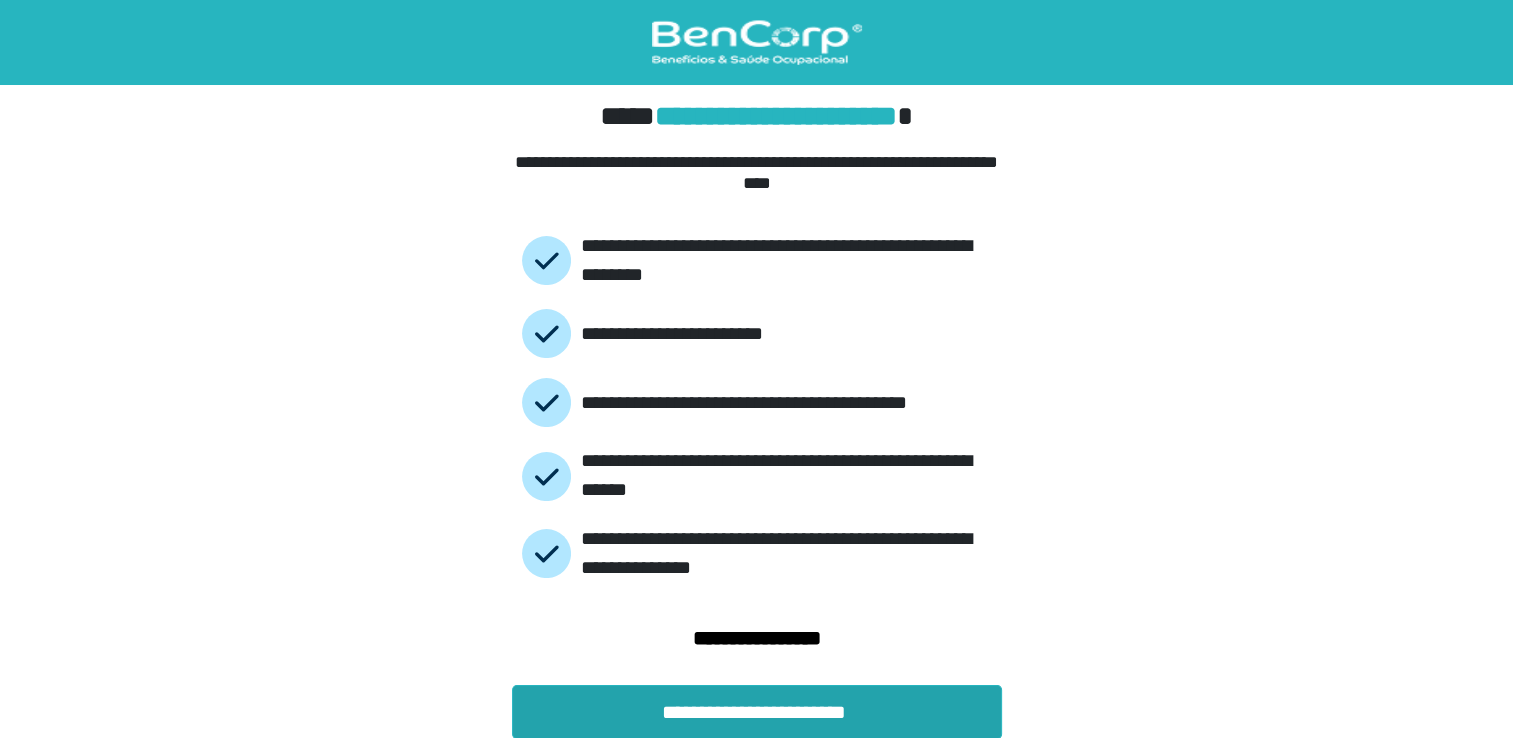 click on "**********" at bounding box center [757, 712] 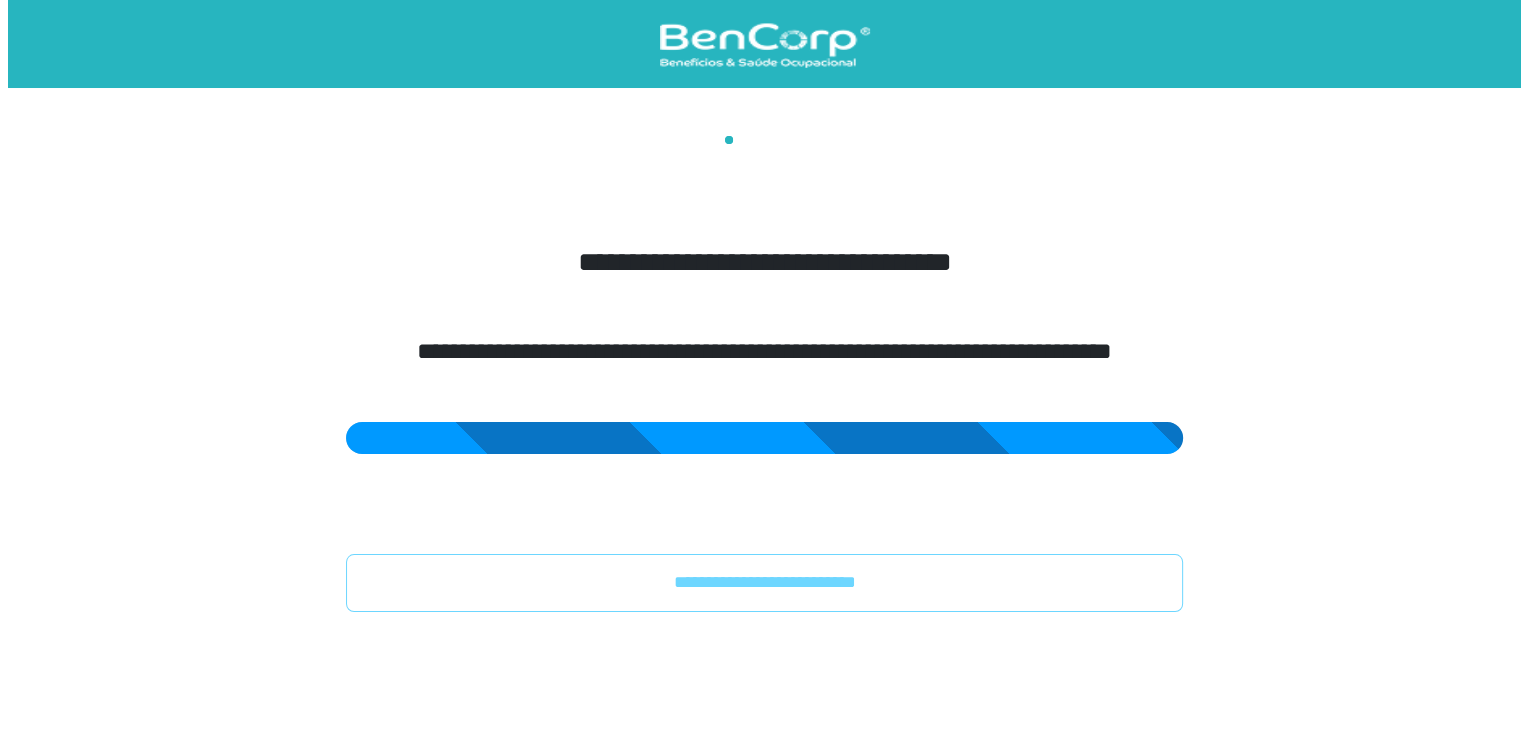 scroll, scrollTop: 0, scrollLeft: 0, axis: both 